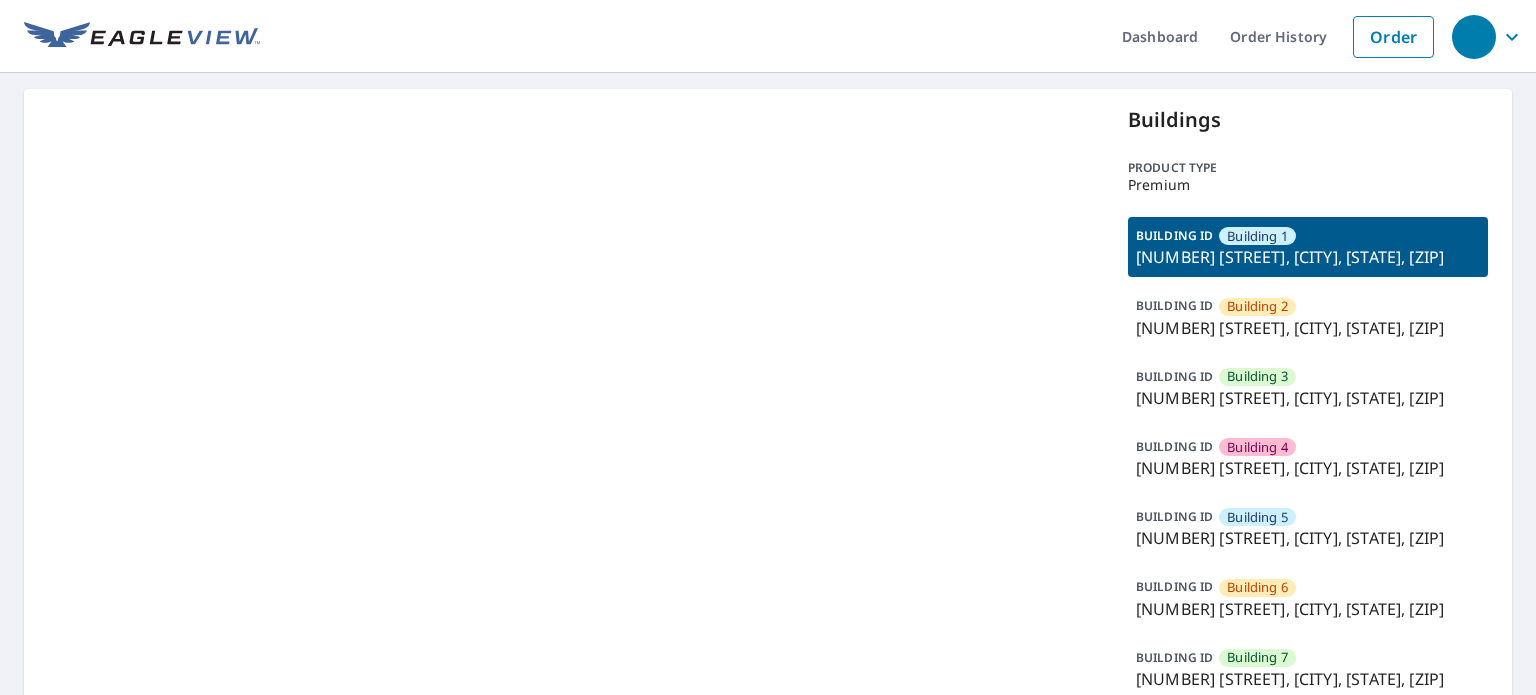 scroll, scrollTop: 0, scrollLeft: 0, axis: both 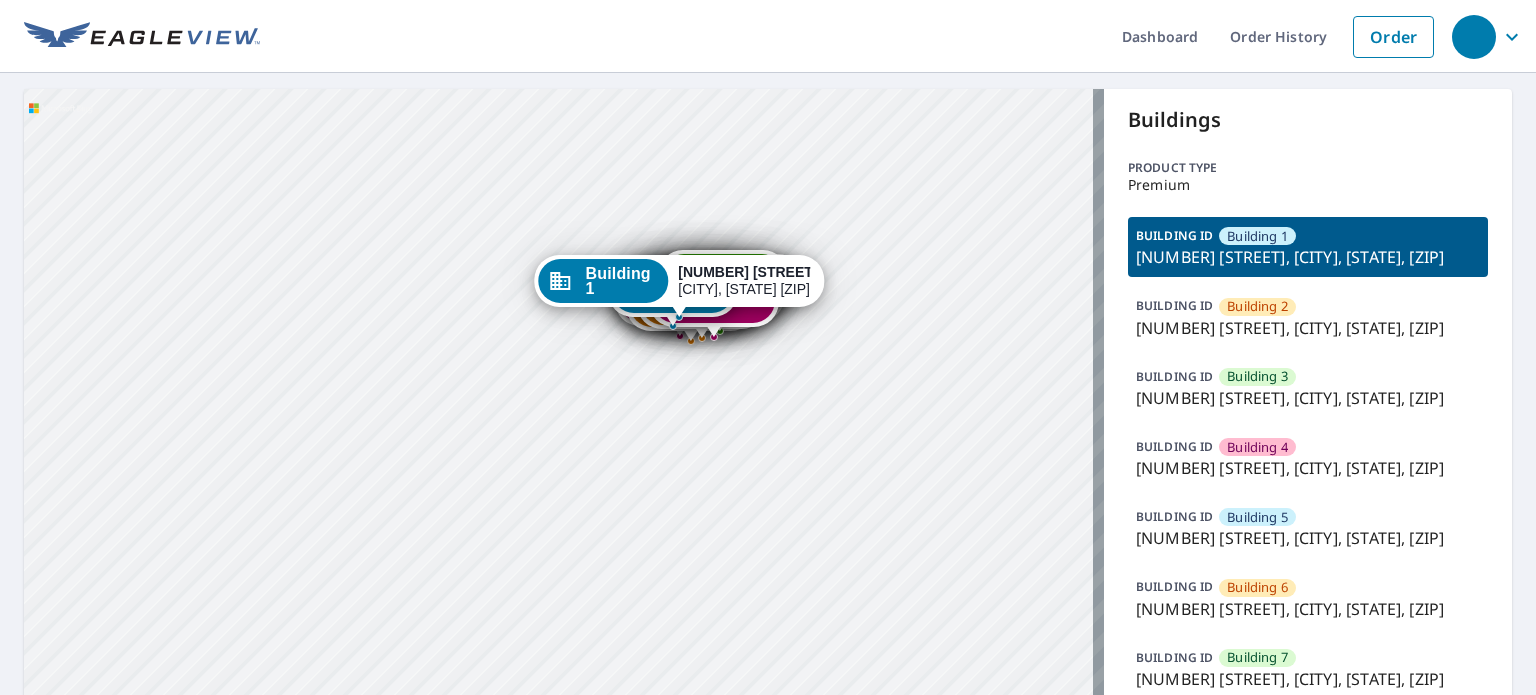 drag, startPoint x: 503, startPoint y: 603, endPoint x: 495, endPoint y: 315, distance: 288.11108 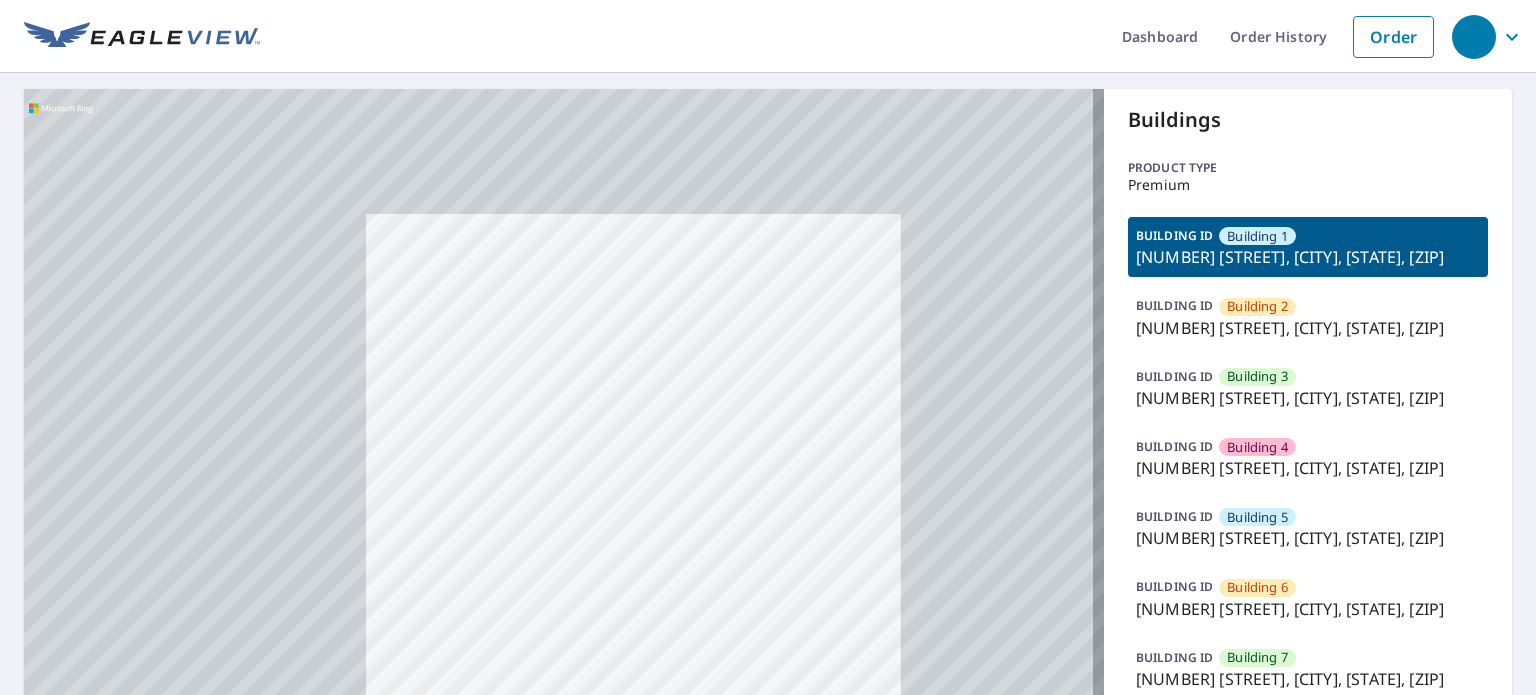 drag, startPoint x: 745, startPoint y: 319, endPoint x: 503, endPoint y: 485, distance: 293.4621 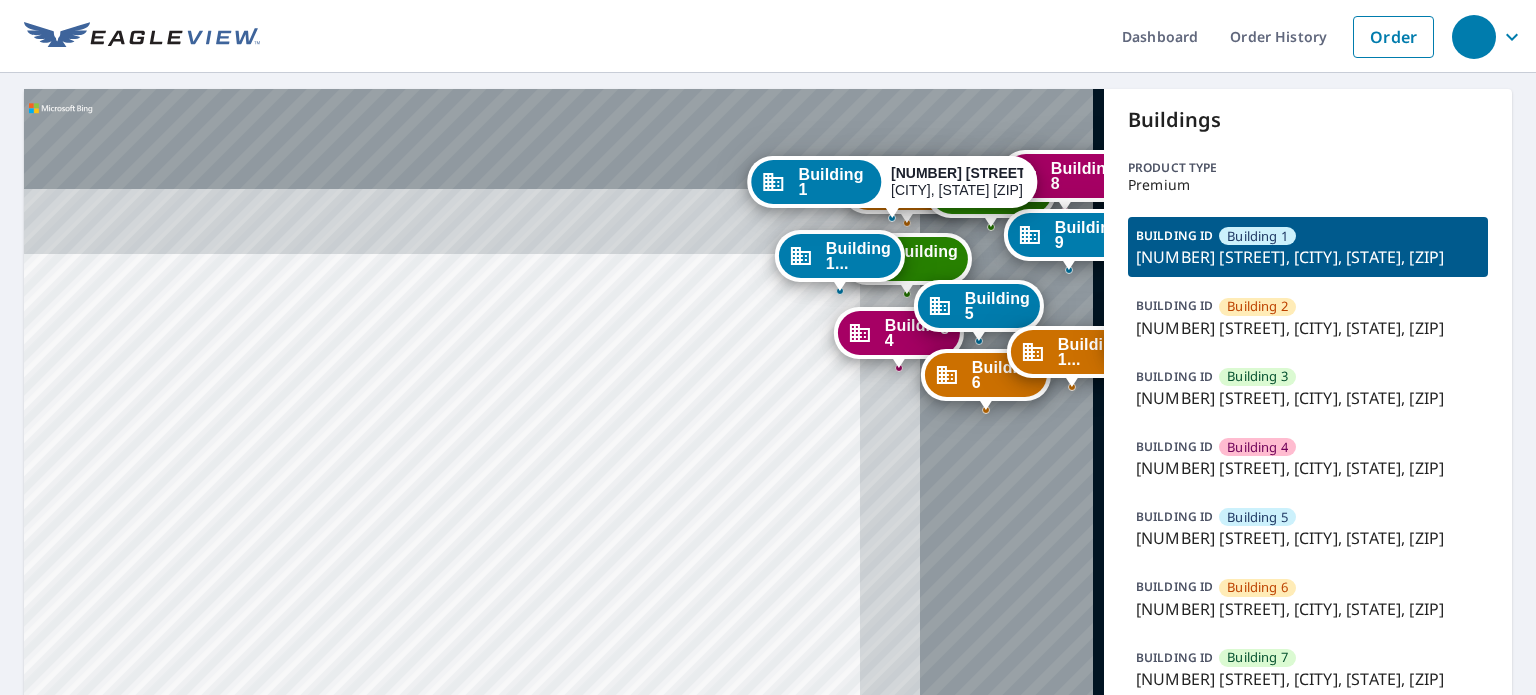 drag, startPoint x: 463, startPoint y: 551, endPoint x: 512, endPoint y: 487, distance: 80.60397 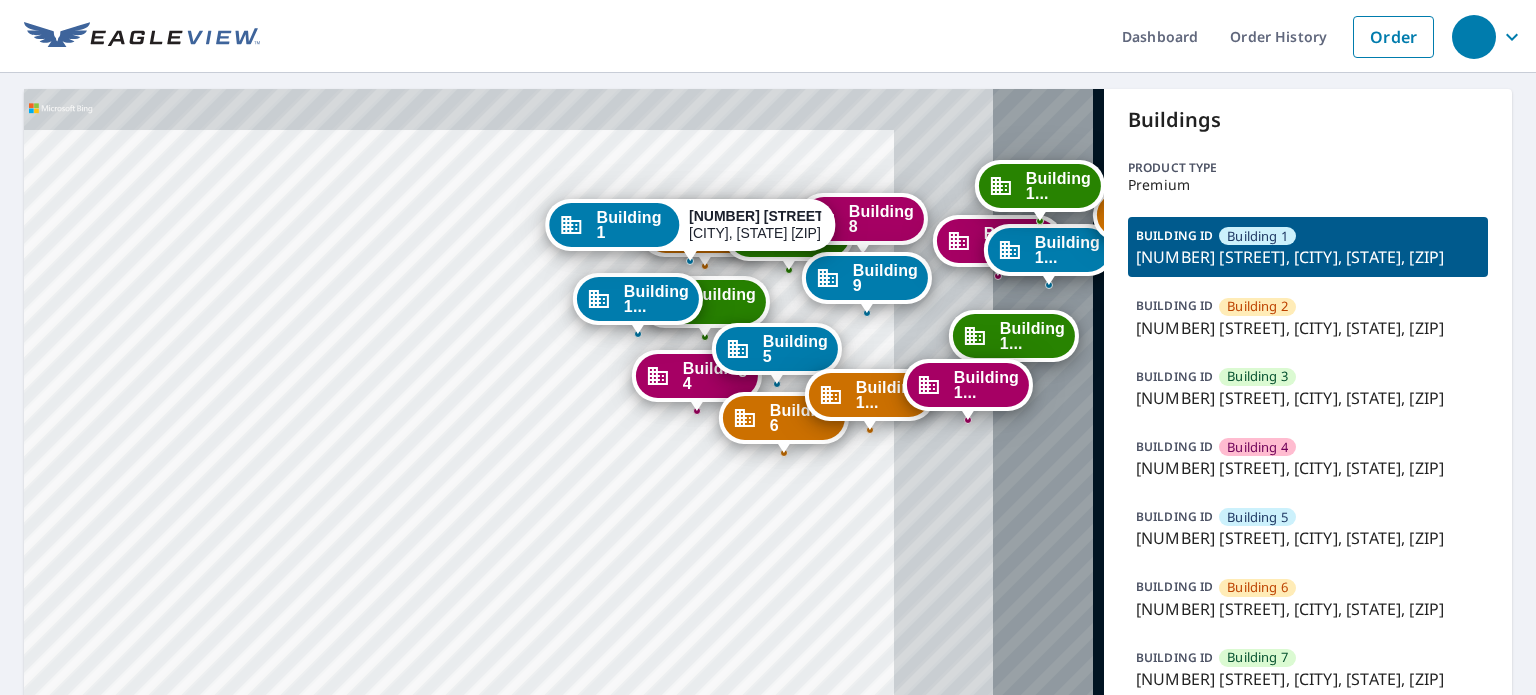 drag, startPoint x: 652, startPoint y: 445, endPoint x: 448, endPoint y: 487, distance: 208.27866 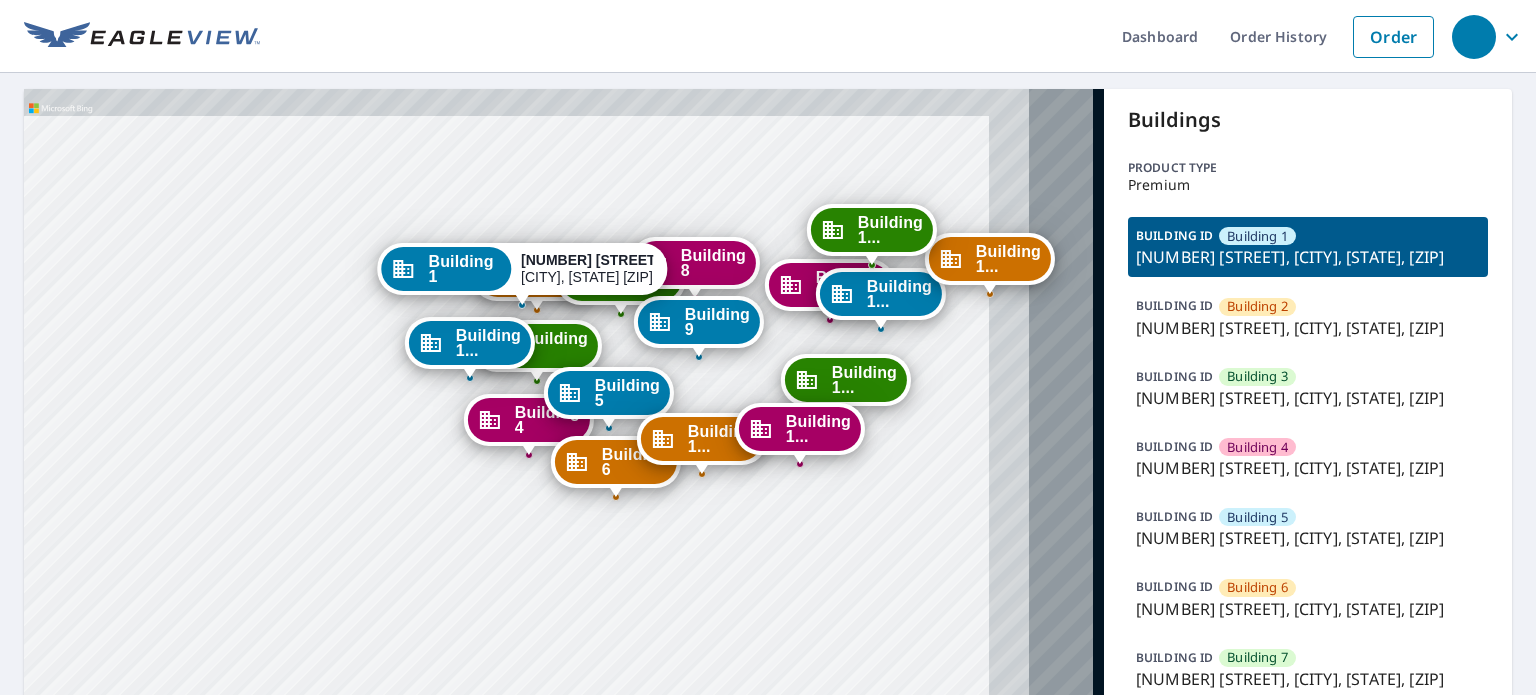 drag, startPoint x: 784, startPoint y: 484, endPoint x: 620, endPoint y: 527, distance: 169.5435 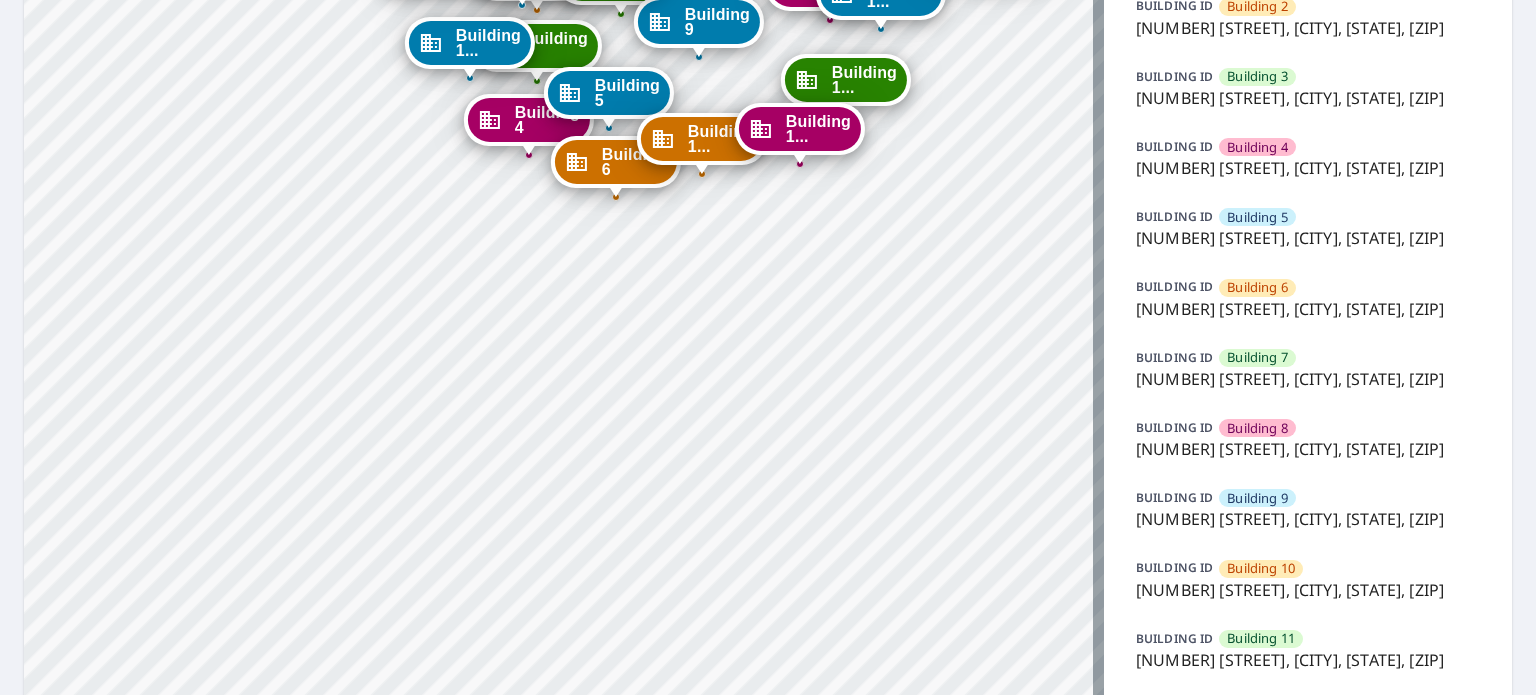 scroll, scrollTop: 200, scrollLeft: 0, axis: vertical 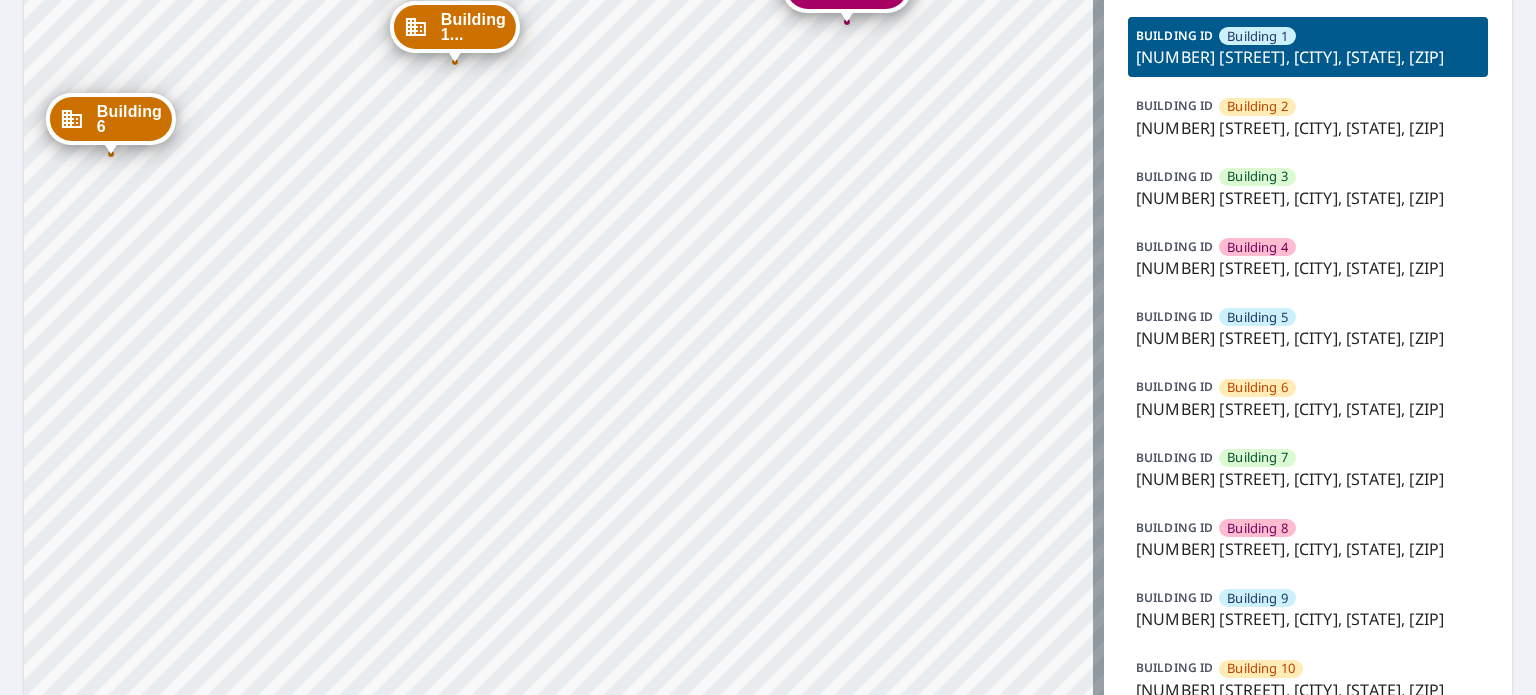 drag, startPoint x: 727, startPoint y: 188, endPoint x: 616, endPoint y: 543, distance: 371.9489 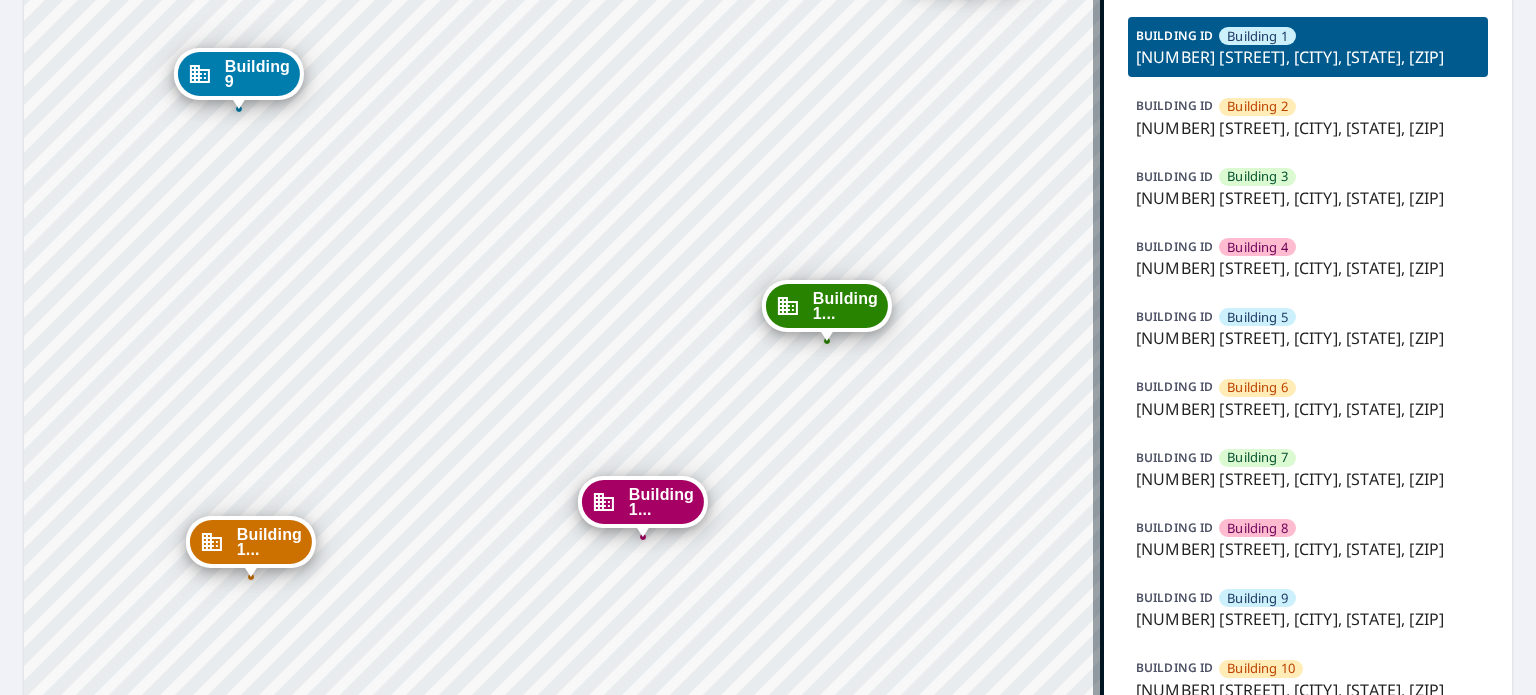 drag, startPoint x: 690, startPoint y: 333, endPoint x: 572, endPoint y: 511, distance: 213.5603 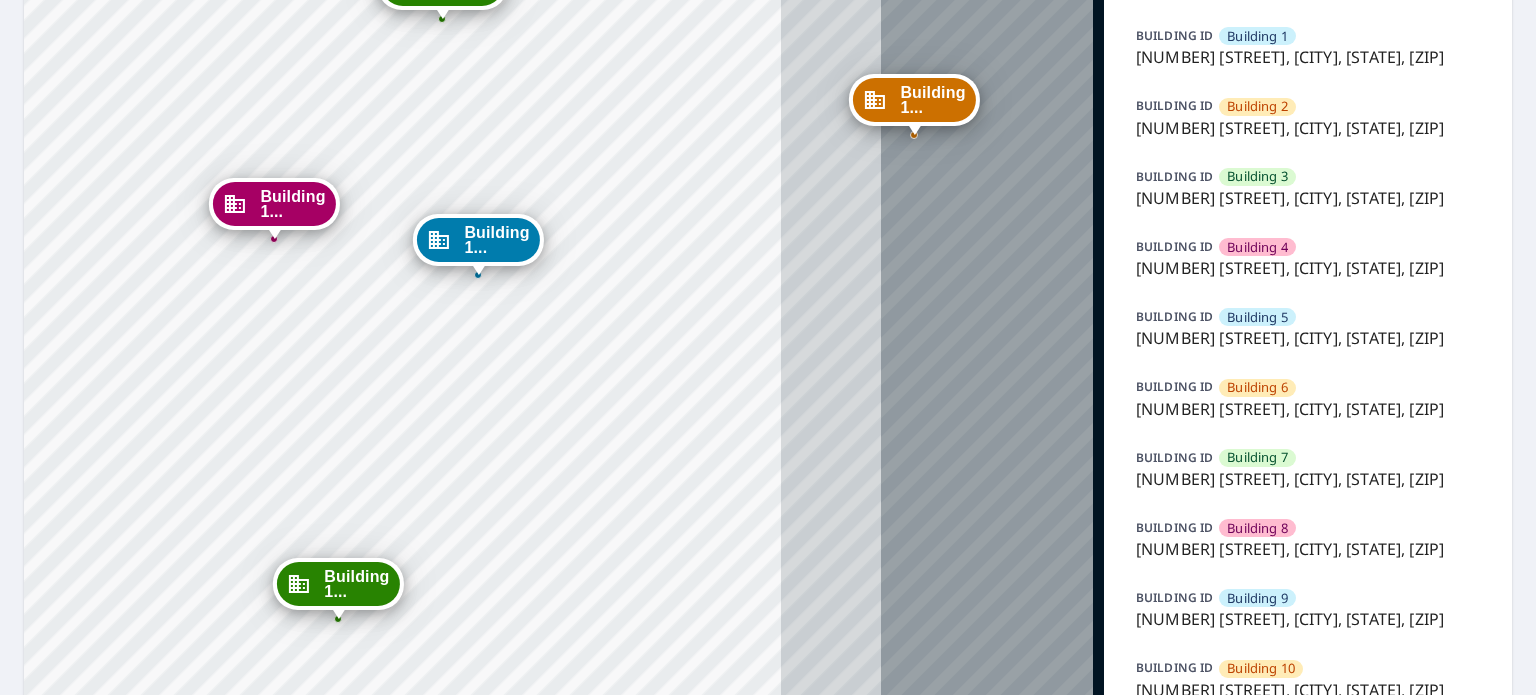 drag, startPoint x: 575, startPoint y: 503, endPoint x: 216, endPoint y: 402, distance: 372.93698 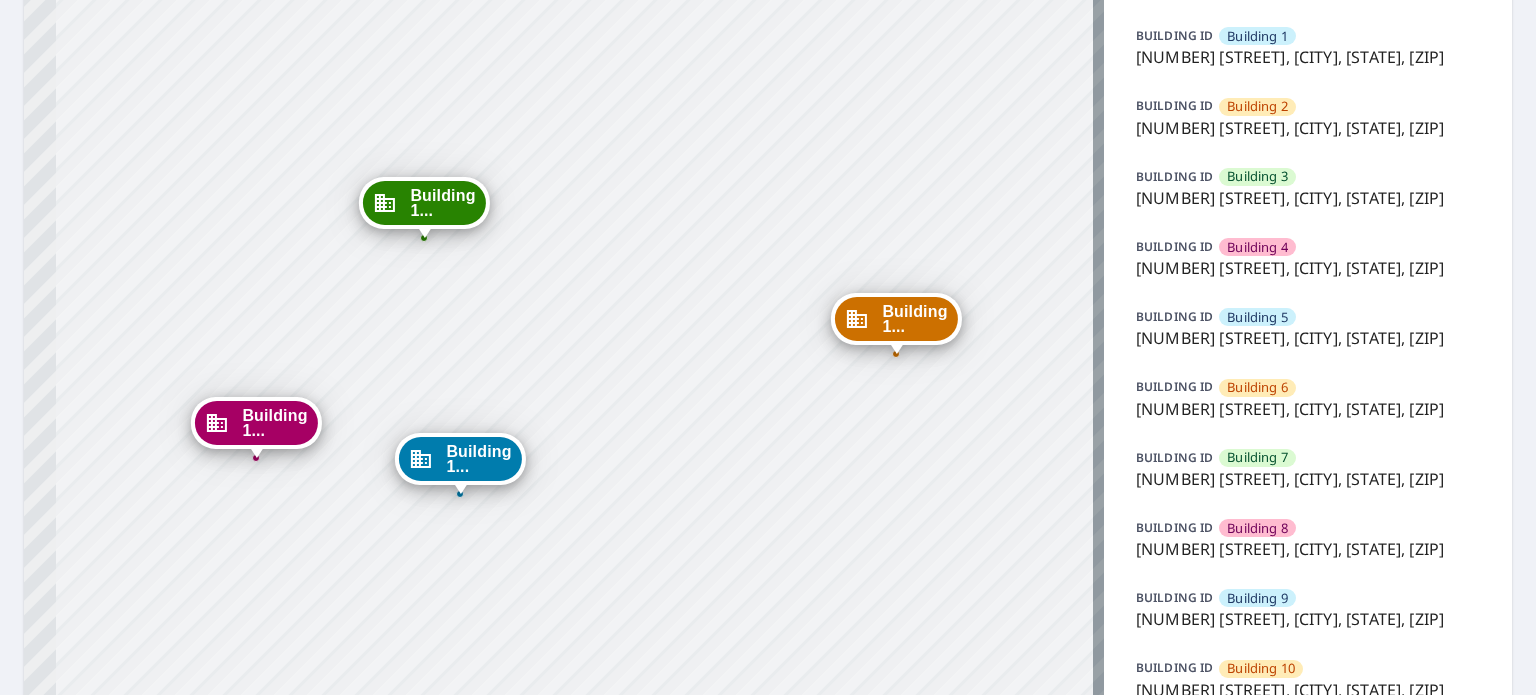 drag, startPoint x: 648, startPoint y: 159, endPoint x: 694, endPoint y: 378, distance: 223.77892 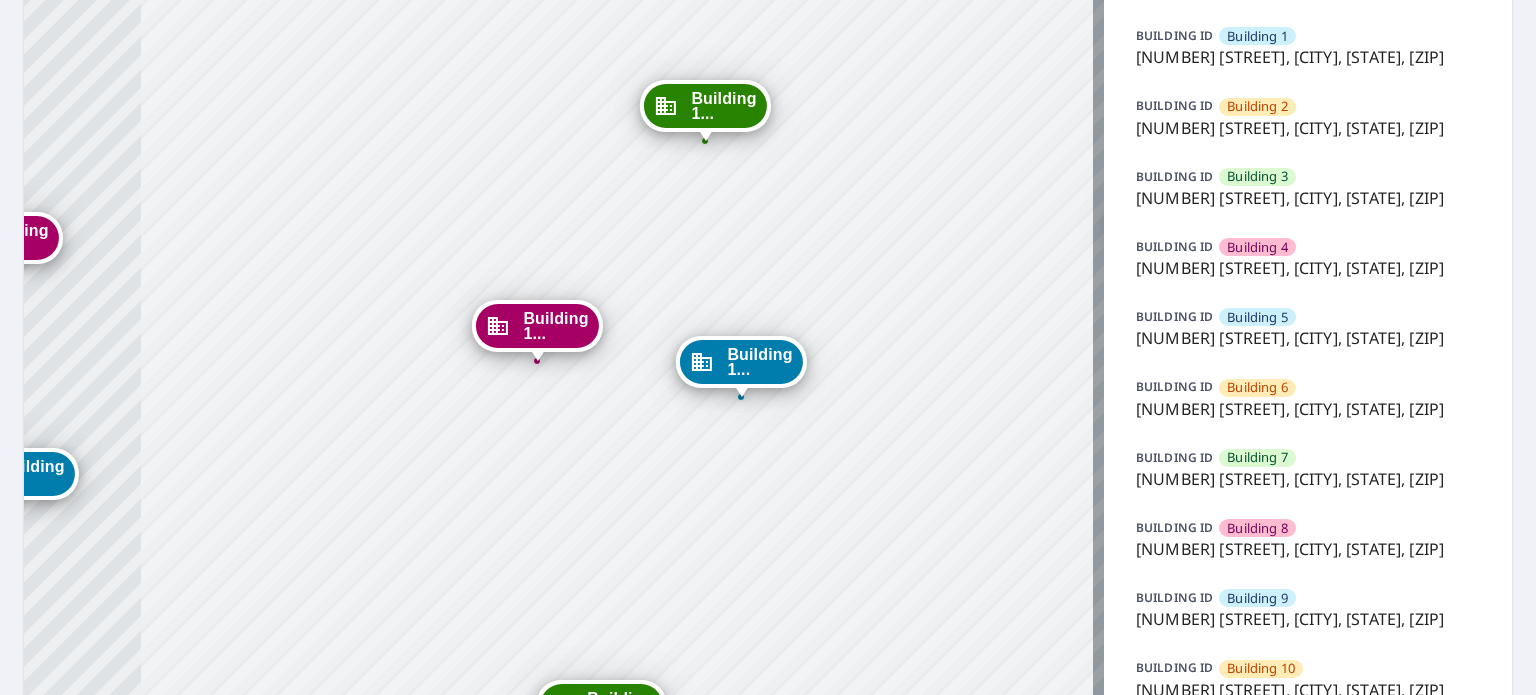 drag, startPoint x: 352, startPoint y: 397, endPoint x: 705, endPoint y: 255, distance: 380.49048 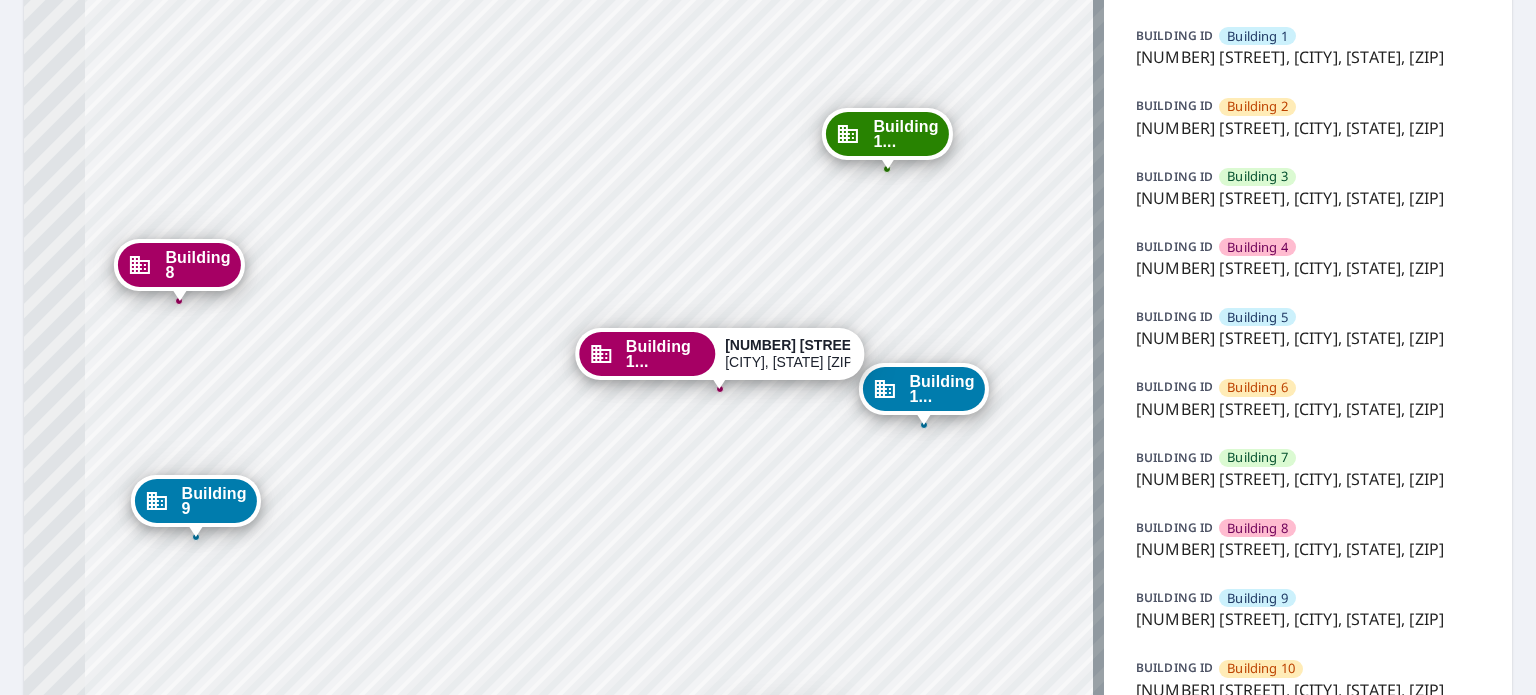drag, startPoint x: 465, startPoint y: 455, endPoint x: 627, endPoint y: 87, distance: 402.0796 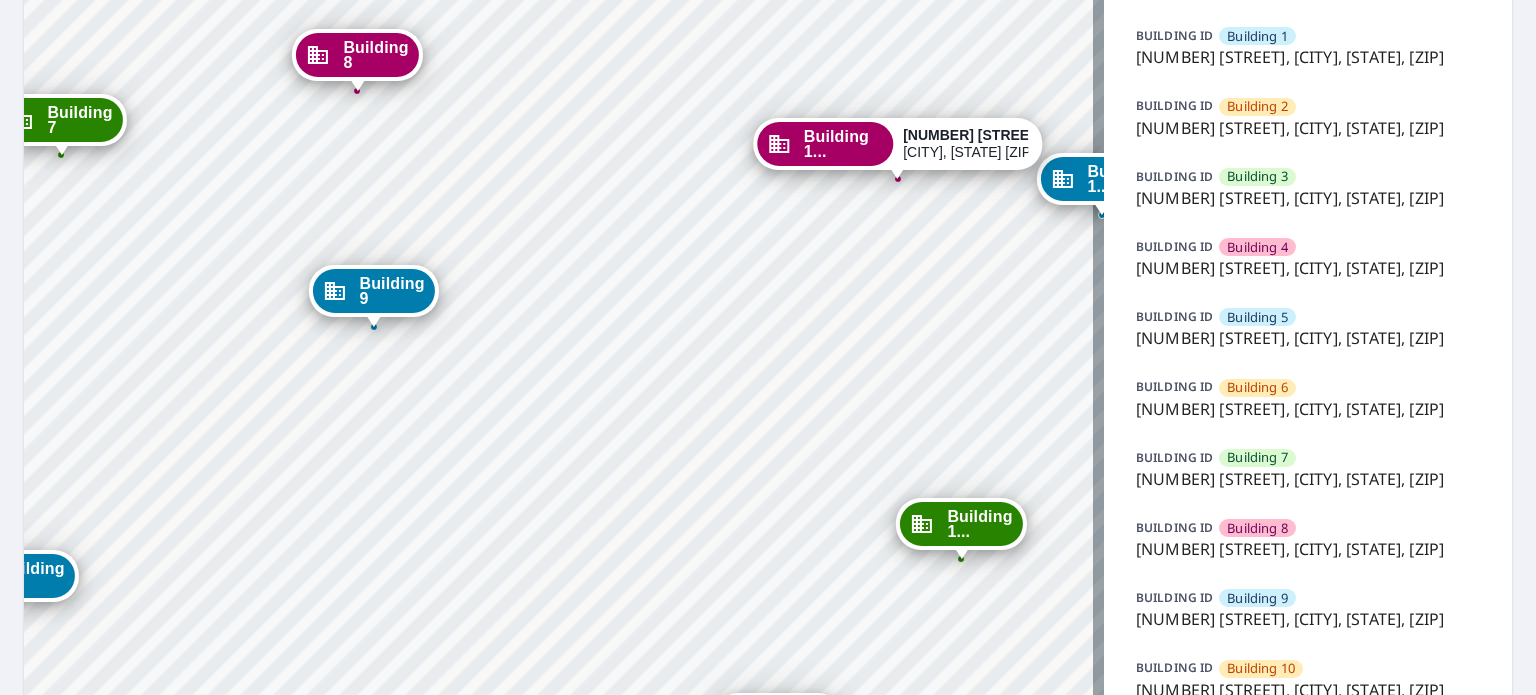 drag, startPoint x: 502, startPoint y: 431, endPoint x: 772, endPoint y: 148, distance: 391.1381 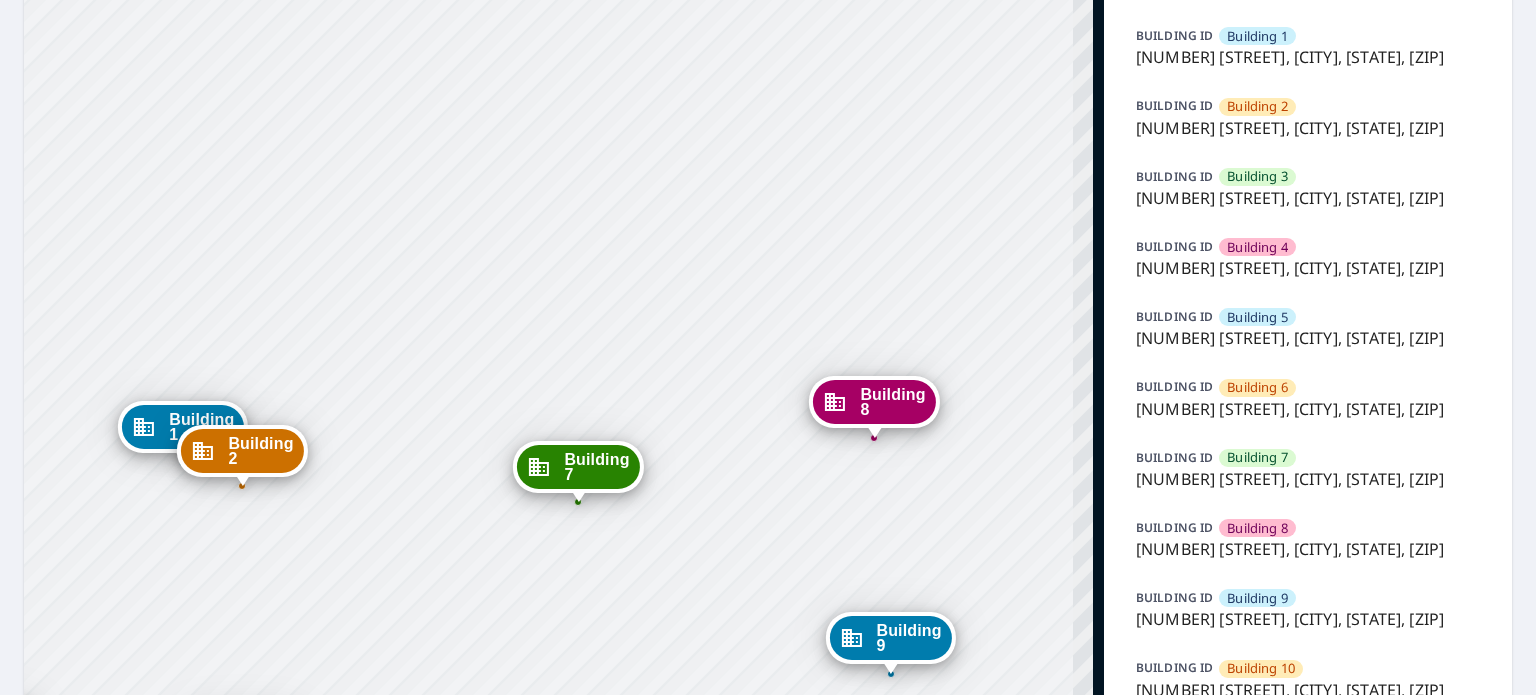 drag, startPoint x: 296, startPoint y: 225, endPoint x: 720, endPoint y: 647, distance: 598.214 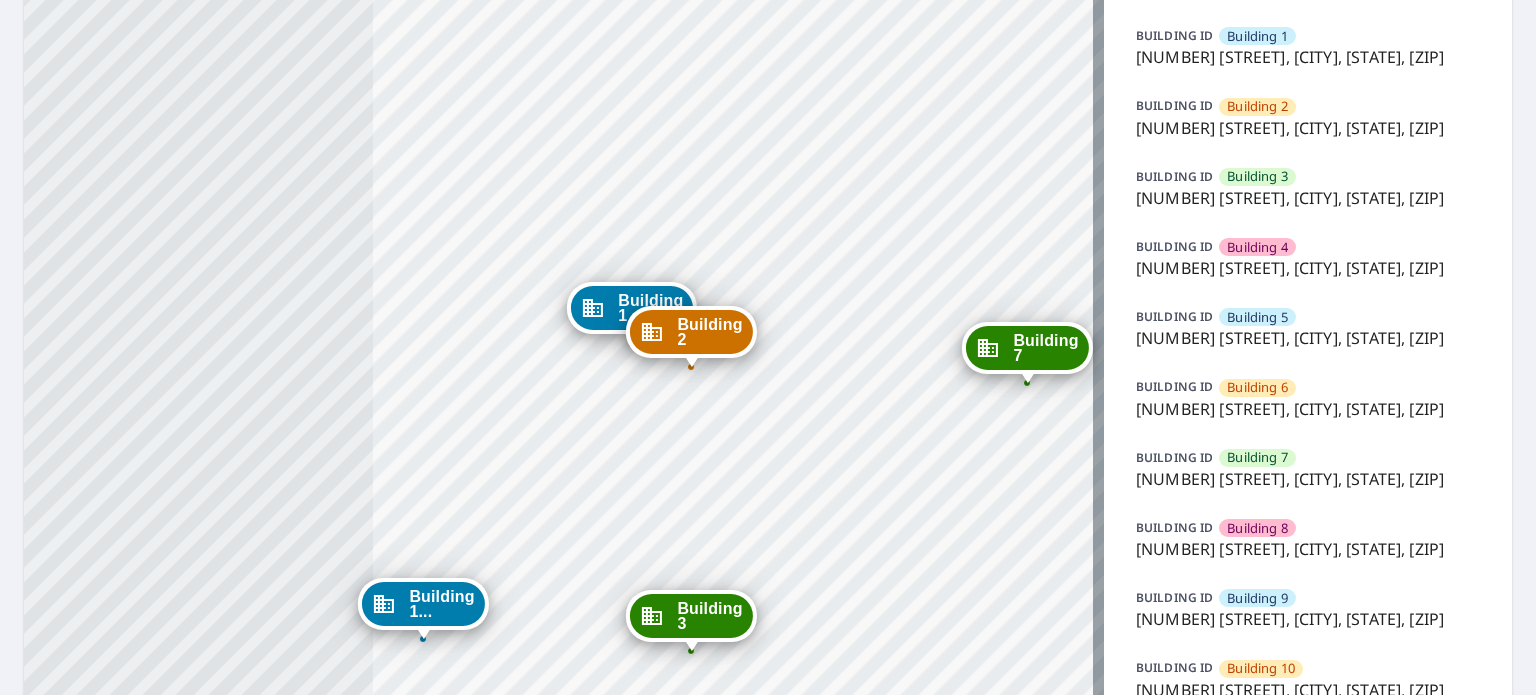 drag, startPoint x: 312, startPoint y: 484, endPoint x: 761, endPoint y: 365, distance: 464.5019 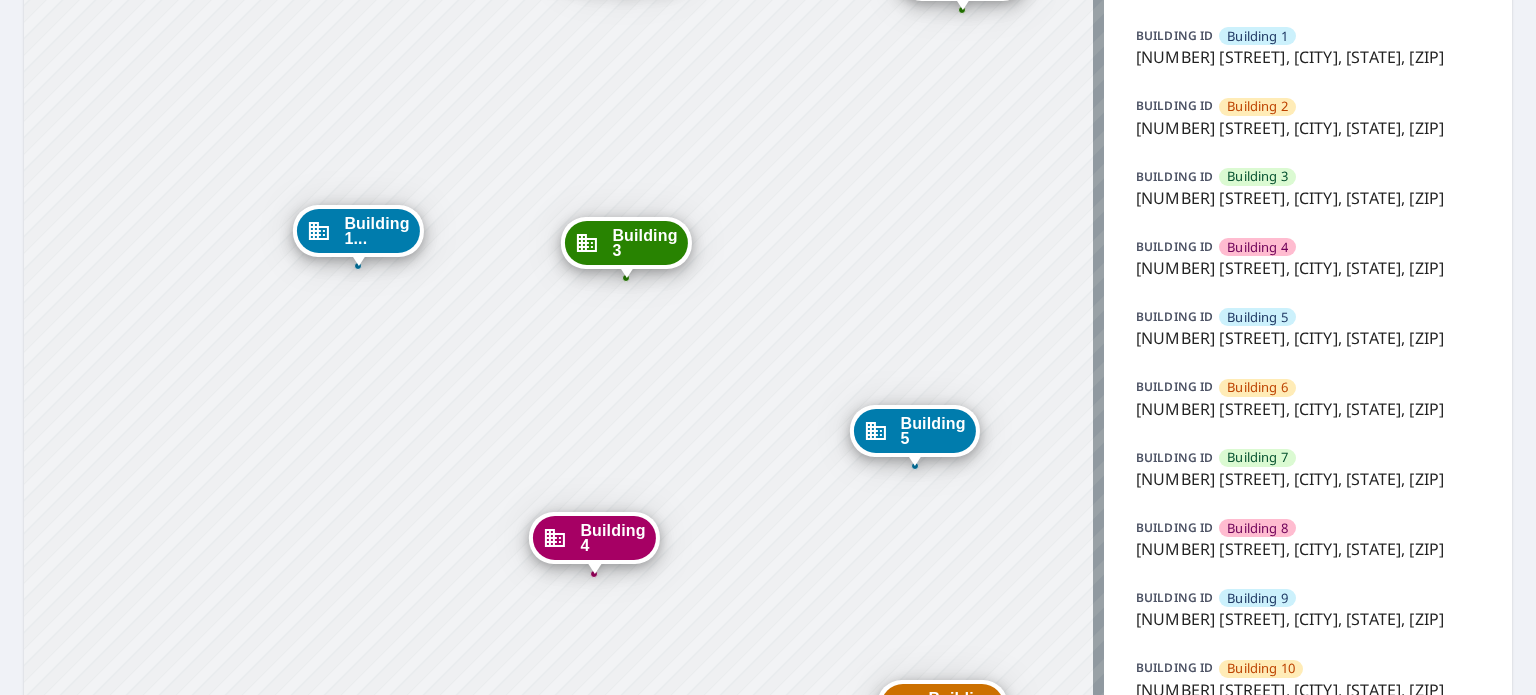 drag, startPoint x: 780, startPoint y: 520, endPoint x: 715, endPoint y: 147, distance: 378.6212 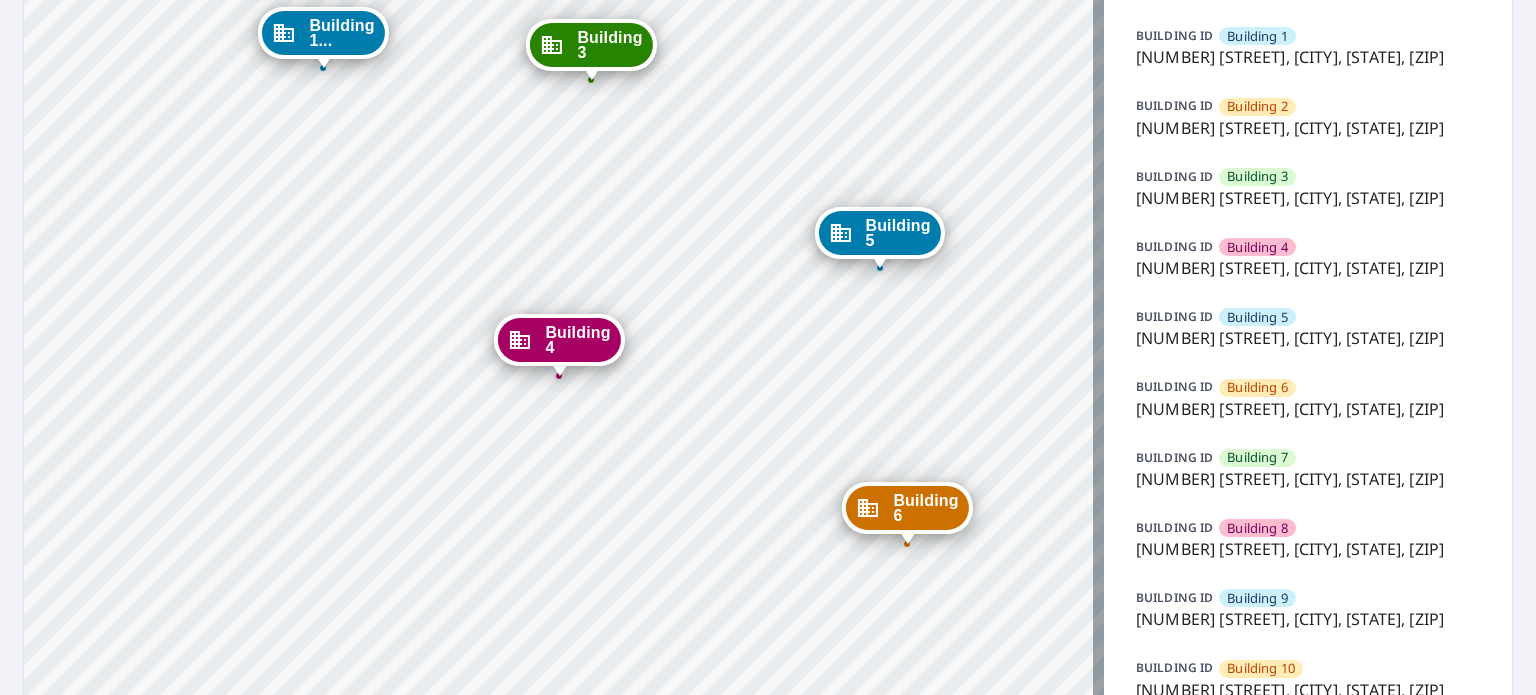 drag, startPoint x: 752, startPoint y: 434, endPoint x: 717, endPoint y: 236, distance: 201.06964 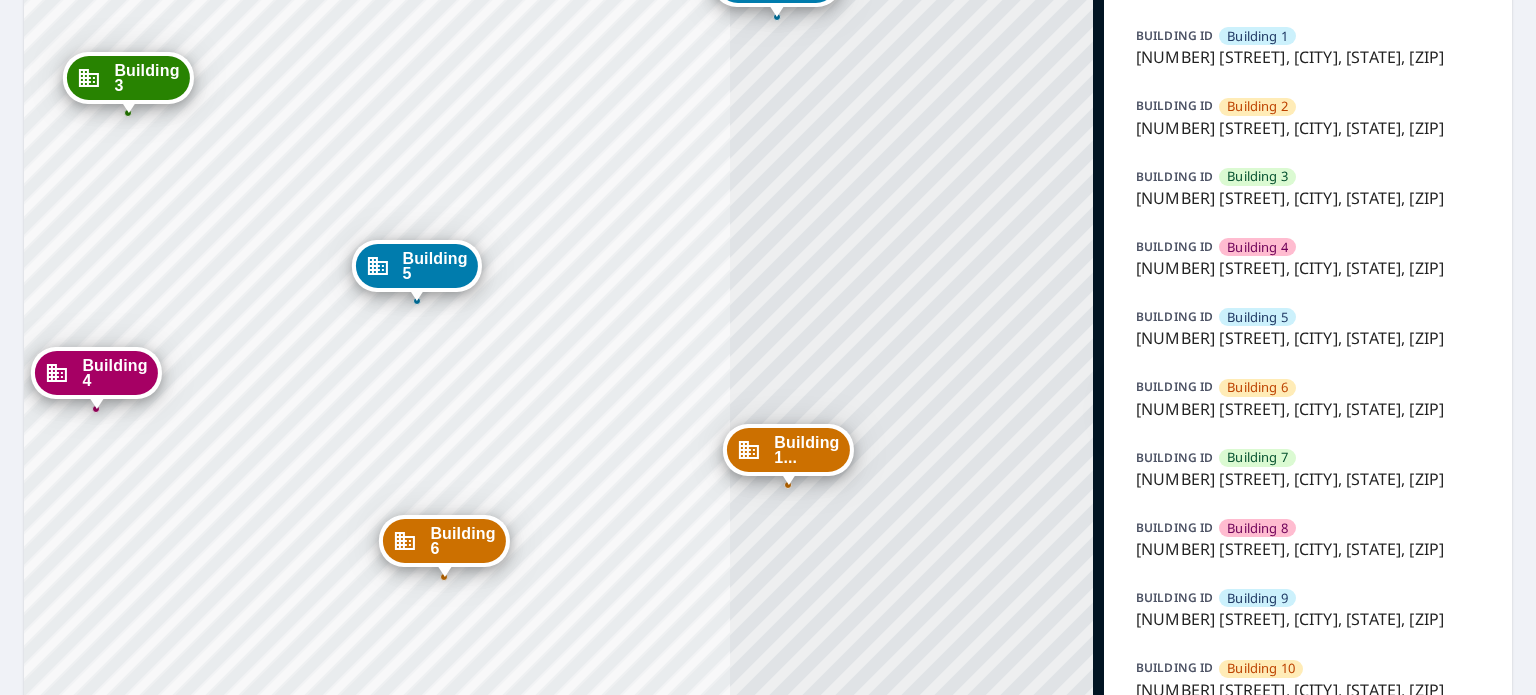 drag, startPoint x: 887, startPoint y: 354, endPoint x: 423, endPoint y: 387, distance: 465.172 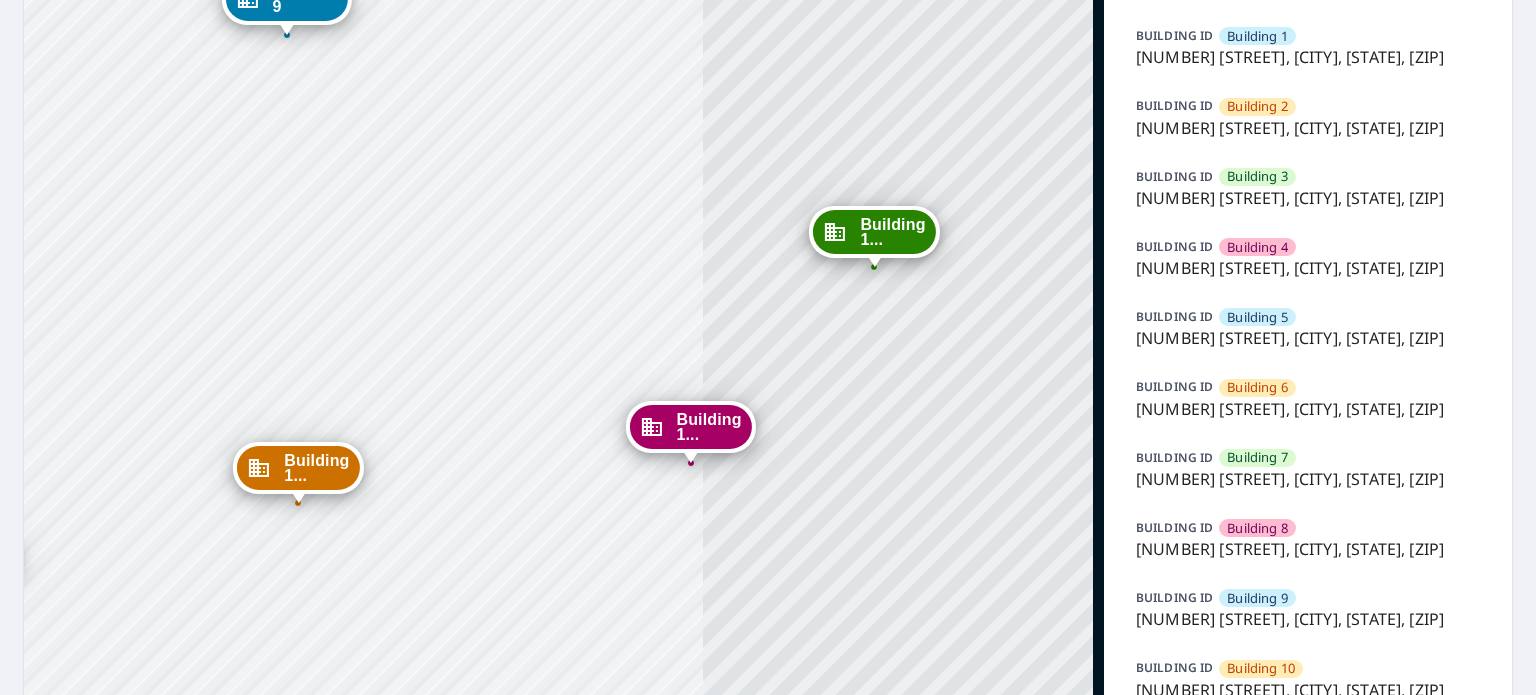drag, startPoint x: 764, startPoint y: 398, endPoint x: 274, endPoint y: 416, distance: 490.3305 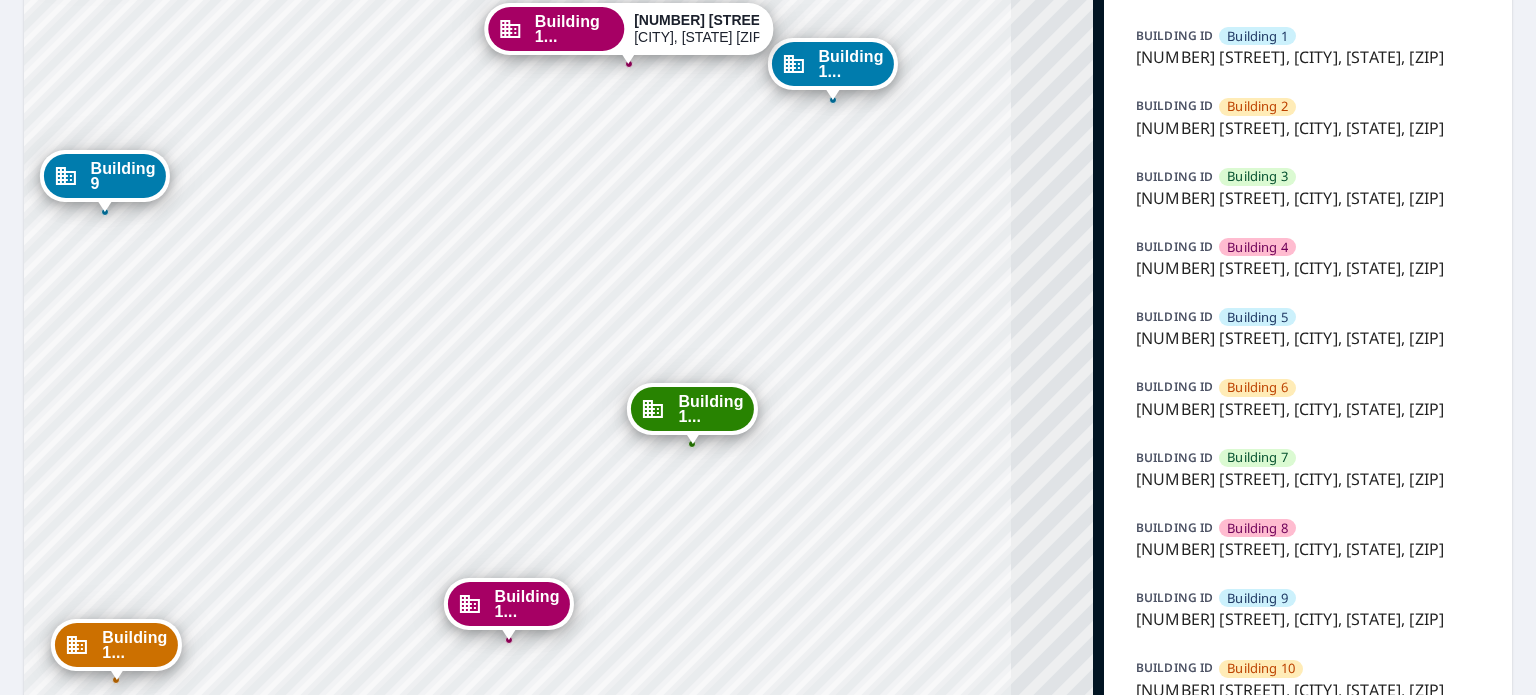 drag, startPoint x: 597, startPoint y: 327, endPoint x: 387, endPoint y: 527, distance: 290 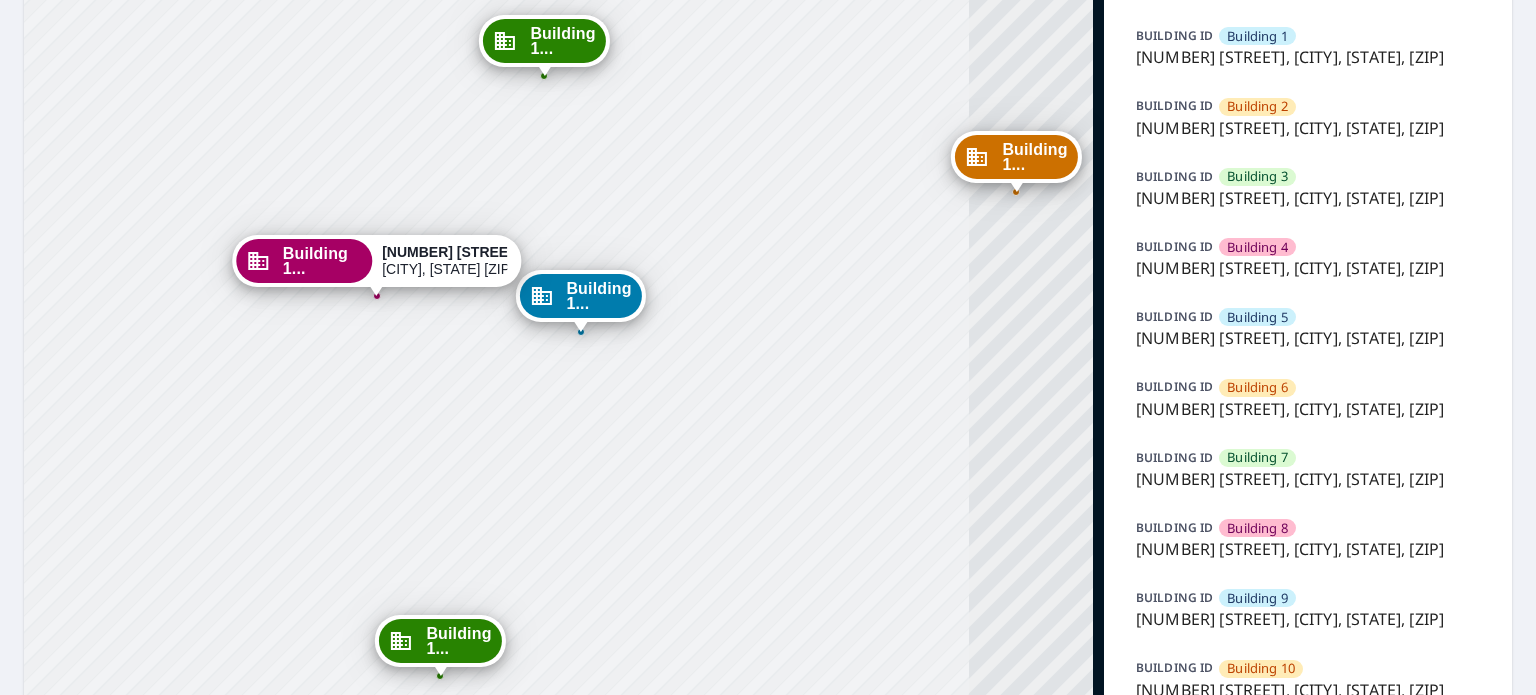 drag, startPoint x: 615, startPoint y: 289, endPoint x: 391, endPoint y: 498, distance: 306.3609 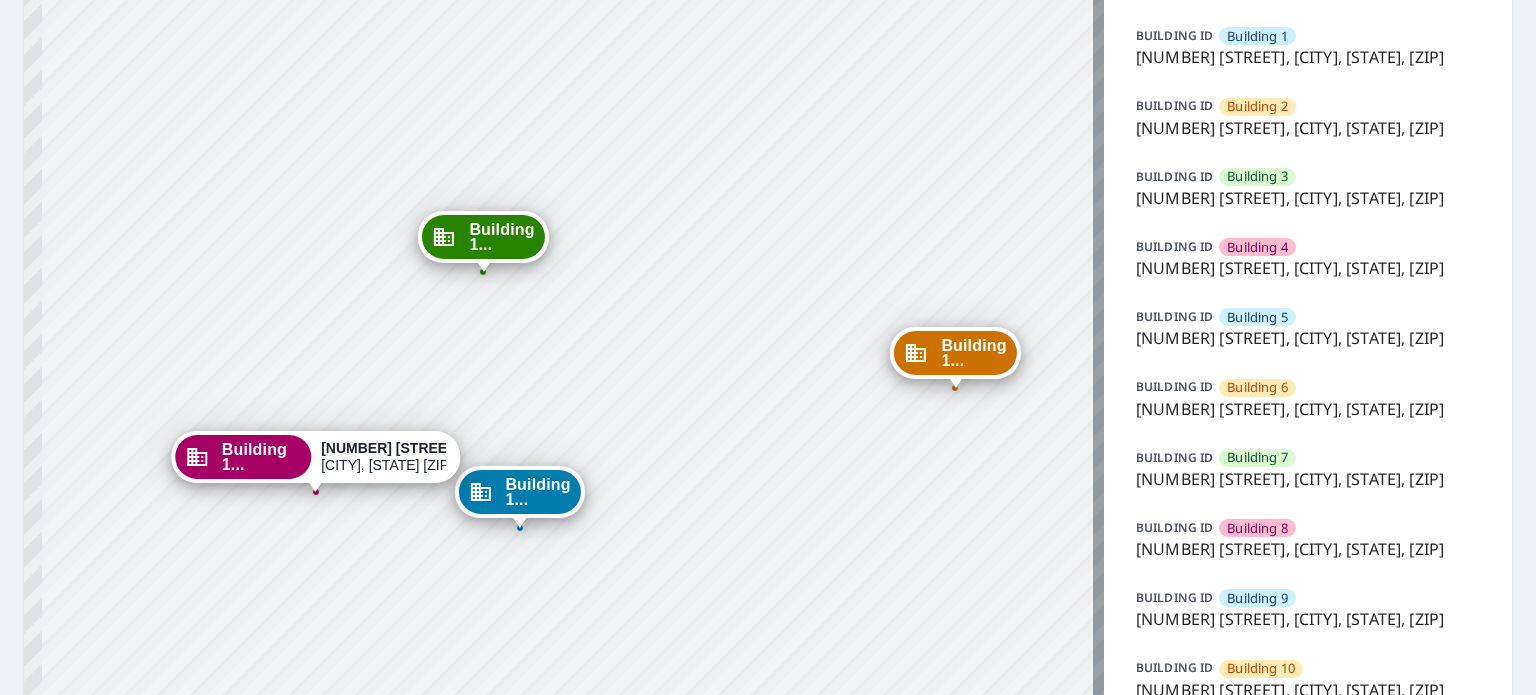 drag, startPoint x: 552, startPoint y: 336, endPoint x: 491, endPoint y: 532, distance: 205.273 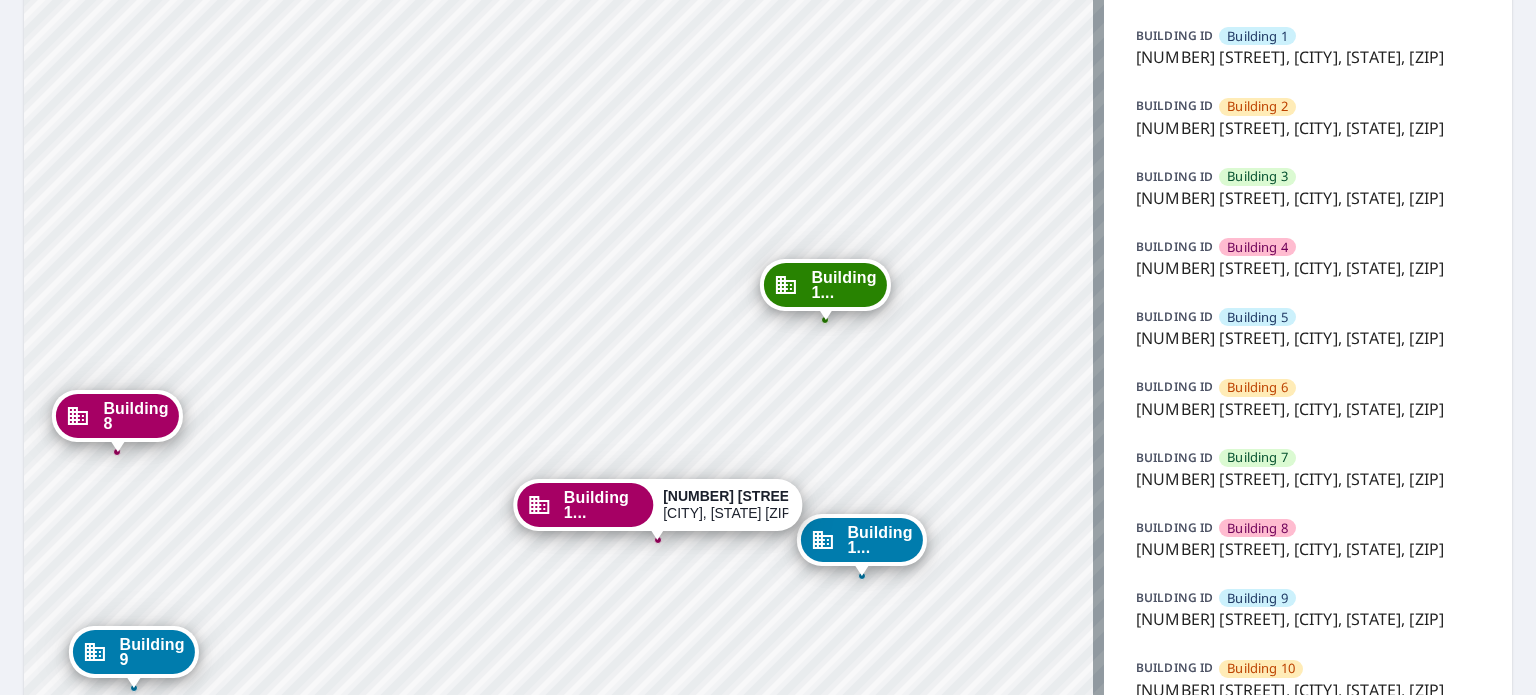 drag, startPoint x: 194, startPoint y: 375, endPoint x: 536, endPoint y: 423, distance: 345.352 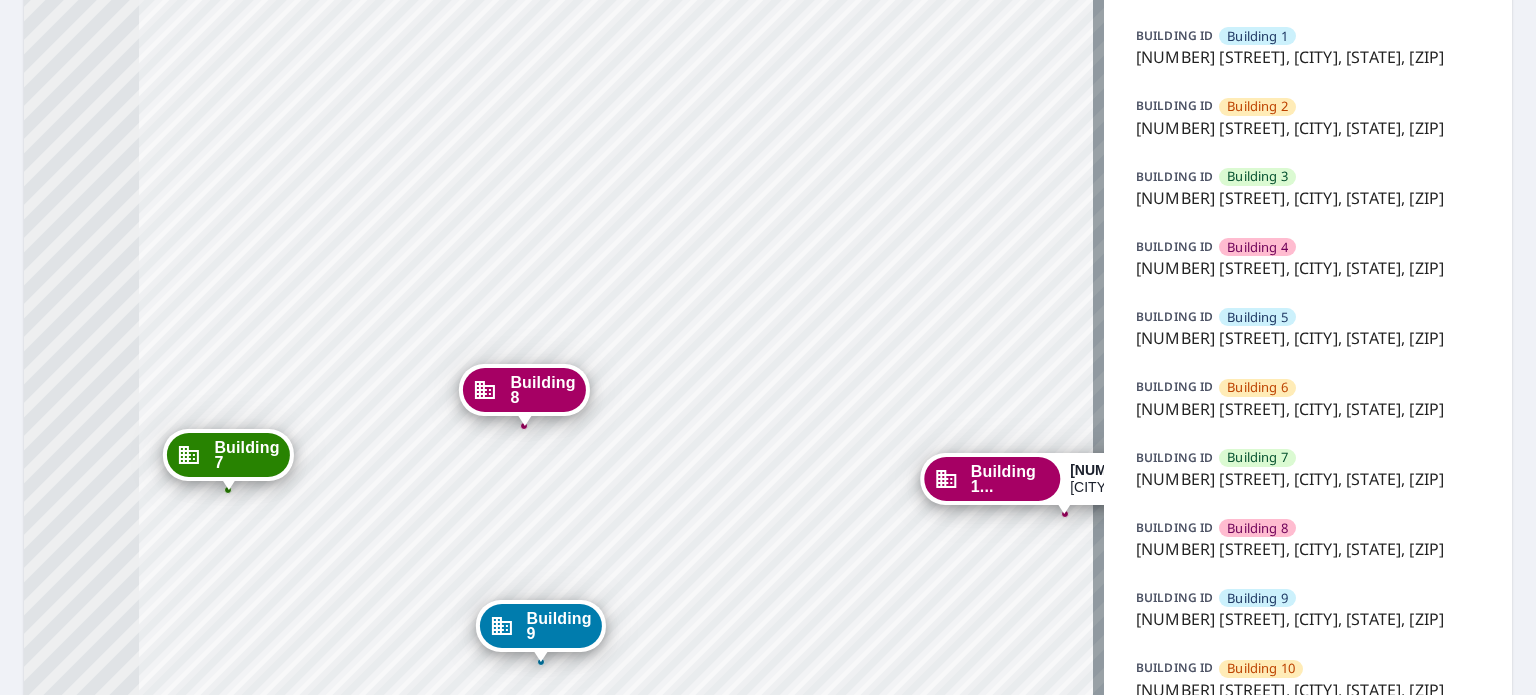 drag, startPoint x: 242, startPoint y: 405, endPoint x: 649, endPoint y: 379, distance: 407.82962 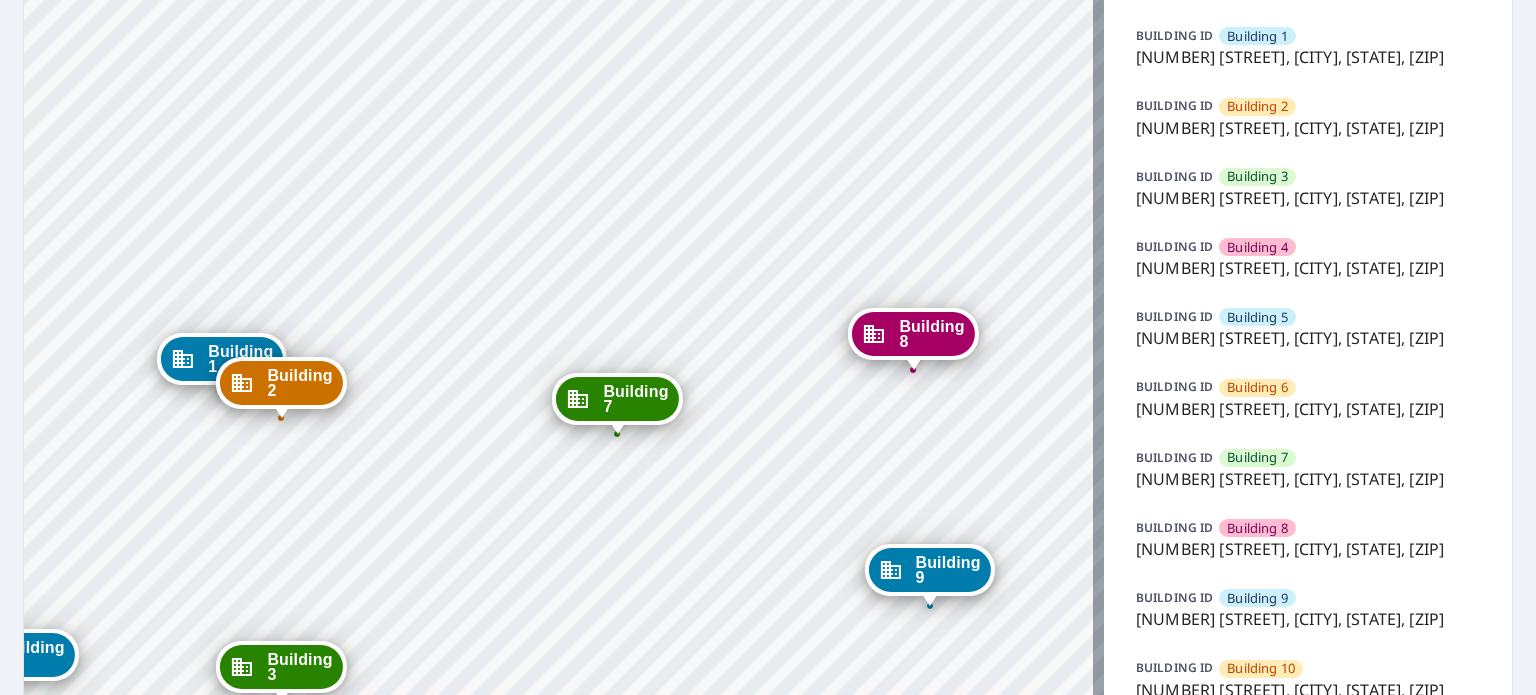 drag, startPoint x: 435, startPoint y: 395, endPoint x: 824, endPoint y: 339, distance: 393.0102 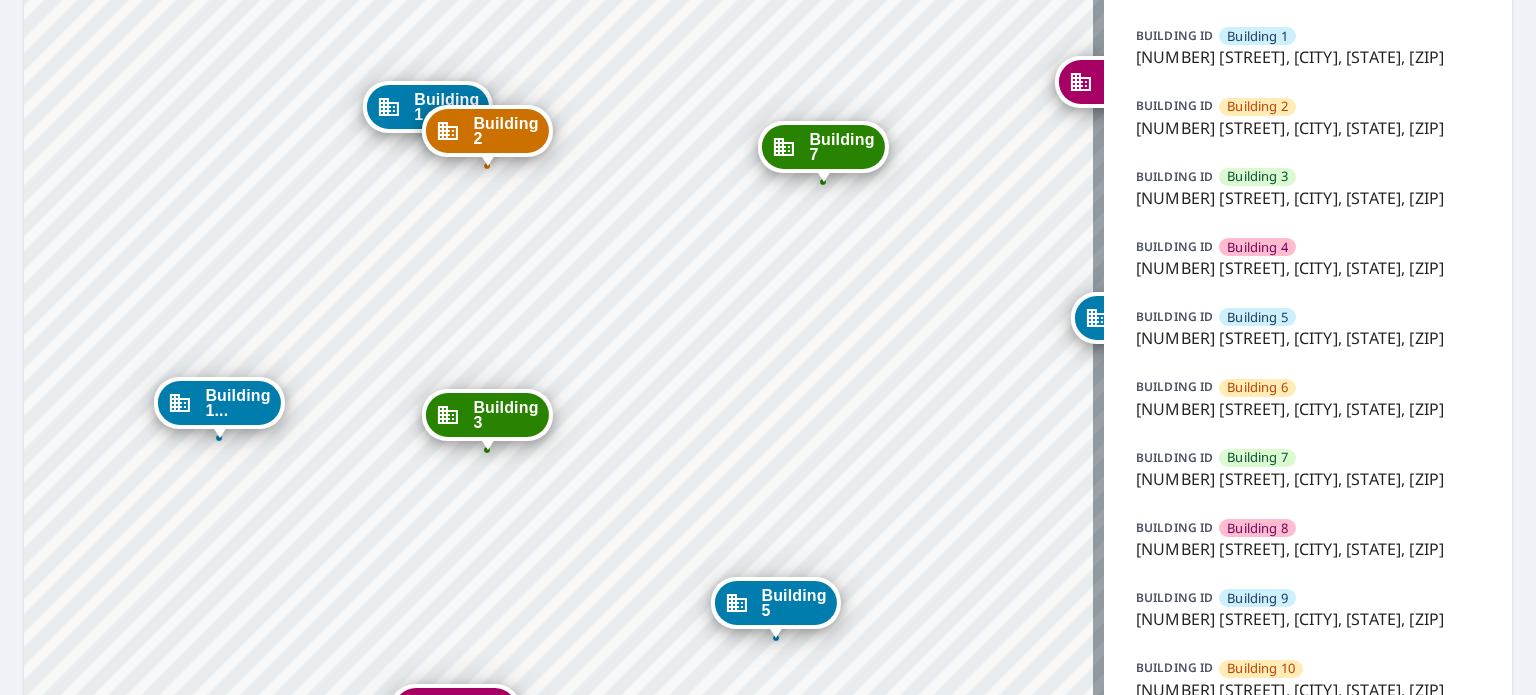 drag, startPoint x: 602, startPoint y: 368, endPoint x: 808, endPoint y: 116, distance: 325.48425 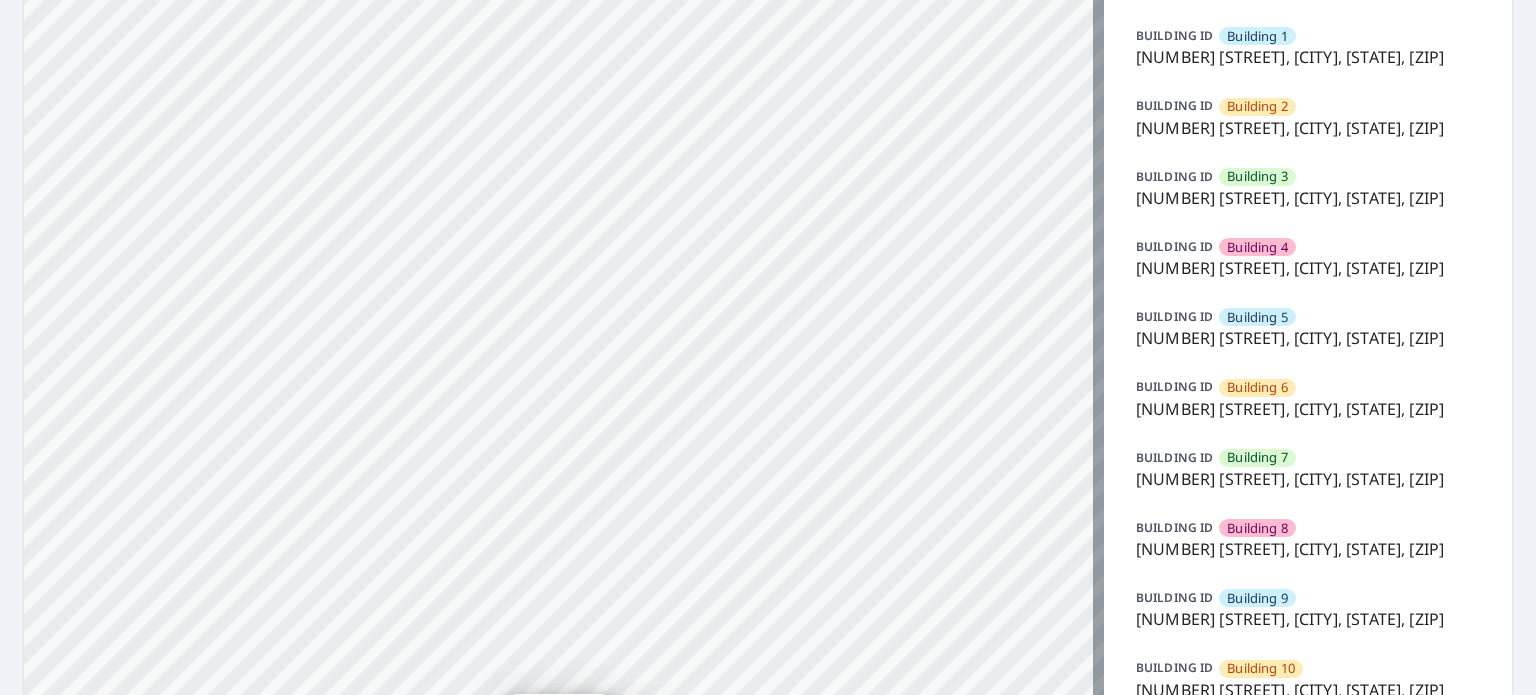 drag, startPoint x: 430, startPoint y: 561, endPoint x: 500, endPoint y: 17, distance: 548.48517 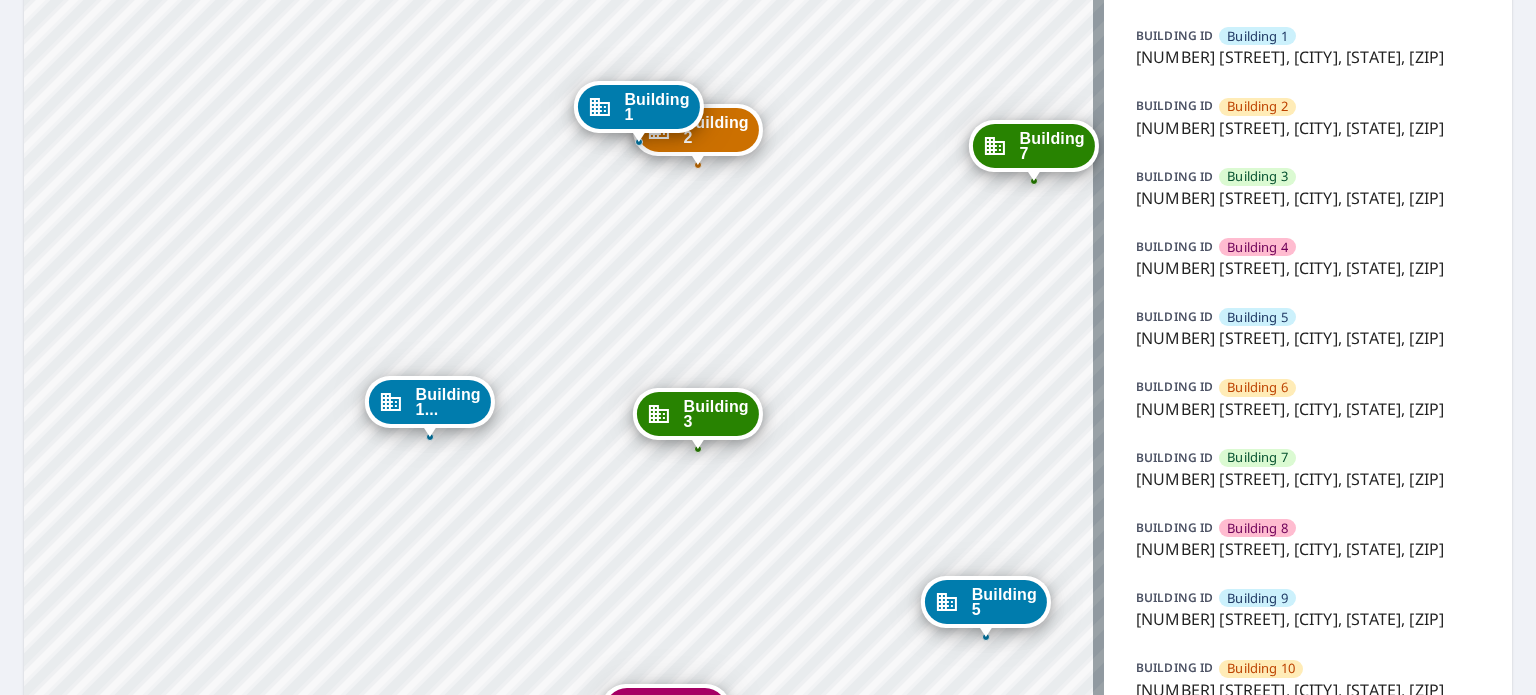 drag, startPoint x: 497, startPoint y: 279, endPoint x: 507, endPoint y: 210, distance: 69.72087 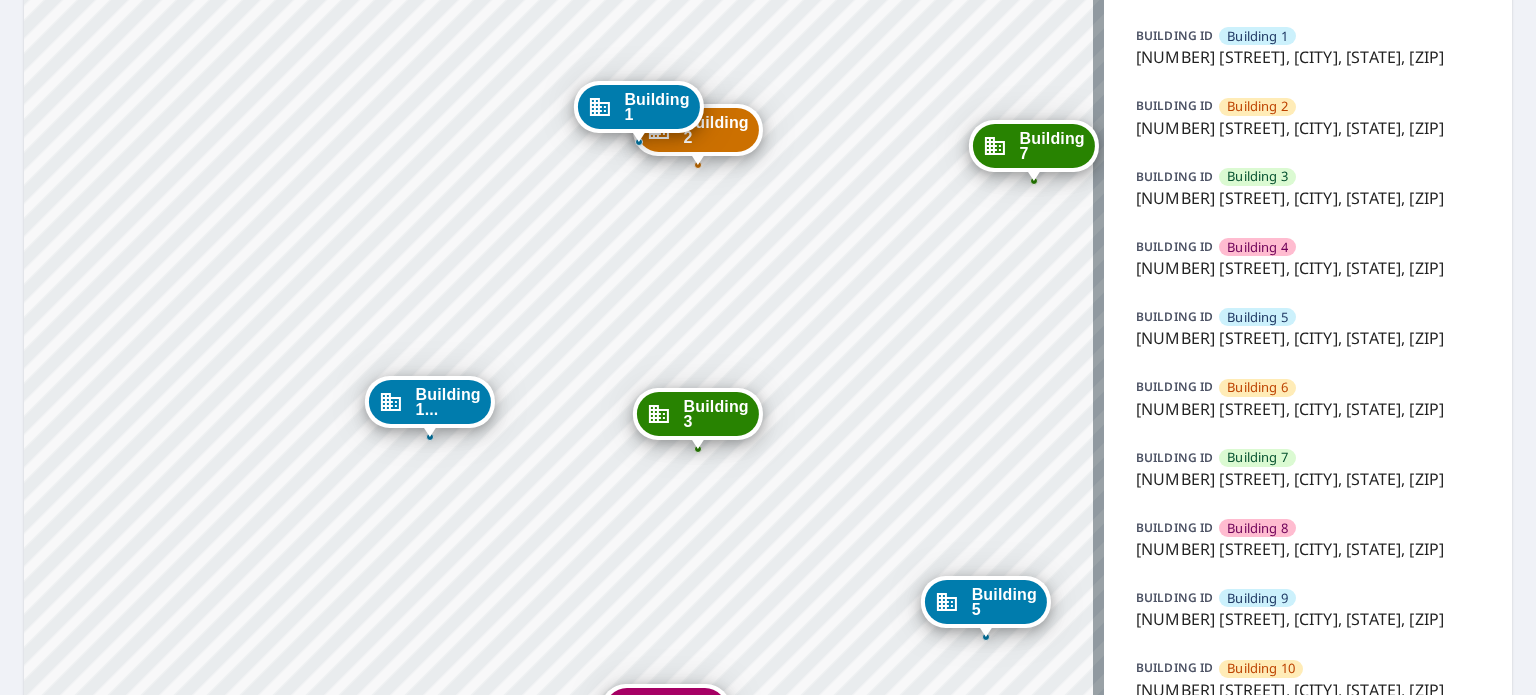 click on "Building 2 [NUMBER] [STREET] [CITY], [STATE] [ZIP] Building 3 [NUMBER] [STREET] [CITY], [STATE] [ZIP] Building 4 [NUMBER] [STREET] [CITY], [STATE] [ZIP] Building 5 [NUMBER] [STREET] [CITY], [STATE] [ZIP] Building 6 [NUMBER] [STREET] [CITY], [STATE] [ZIP] Building 7 [NUMBER] [STREET] [CITY], [STATE] [ZIP] Building 8 [NUMBER] [STREET] [CITY], [STATE] [ZIP] Building 9 [NUMBER] [STREET] [CITY], [STATE] [ZIP] Building 1... [NUMBER] [STREET] [CITY], [STATE] [ZIP] Building 1... [NUMBER] [STREET] [CITY], [STATE] [ZIP] Building 1... [NUMBER] [STREET] [CITY], [STATE] [ZIP] Building 1... [NUMBER] [STREET] [CITY], [STATE] [ZIP] Building 1... [NUMBER] [STREET] [CITY], [STATE] [ZIP] Building 1... [NUMBER] [STREET] [CITY], [STATE] [ZIP] Building 1... [NUMBER] [STREET] [CITY], [STATE] [ZIP] Building 1... [NUMBER] [STREET] [CITY], [STATE] [ZIP] Building 1 10333 Research Forest Dr [CITY], [STATE] [ZIP]" at bounding box center [564, 553] 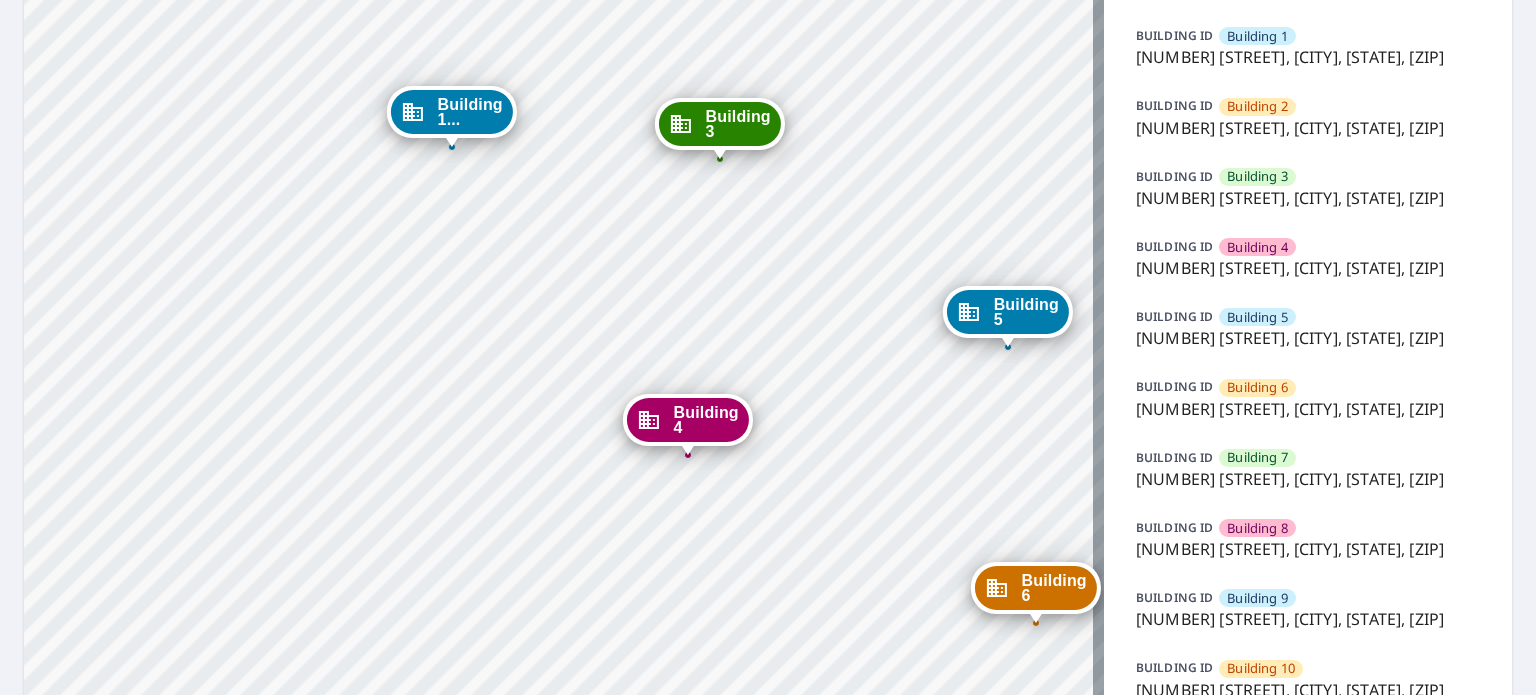 drag, startPoint x: 484, startPoint y: 548, endPoint x: 506, endPoint y: 258, distance: 290.83328 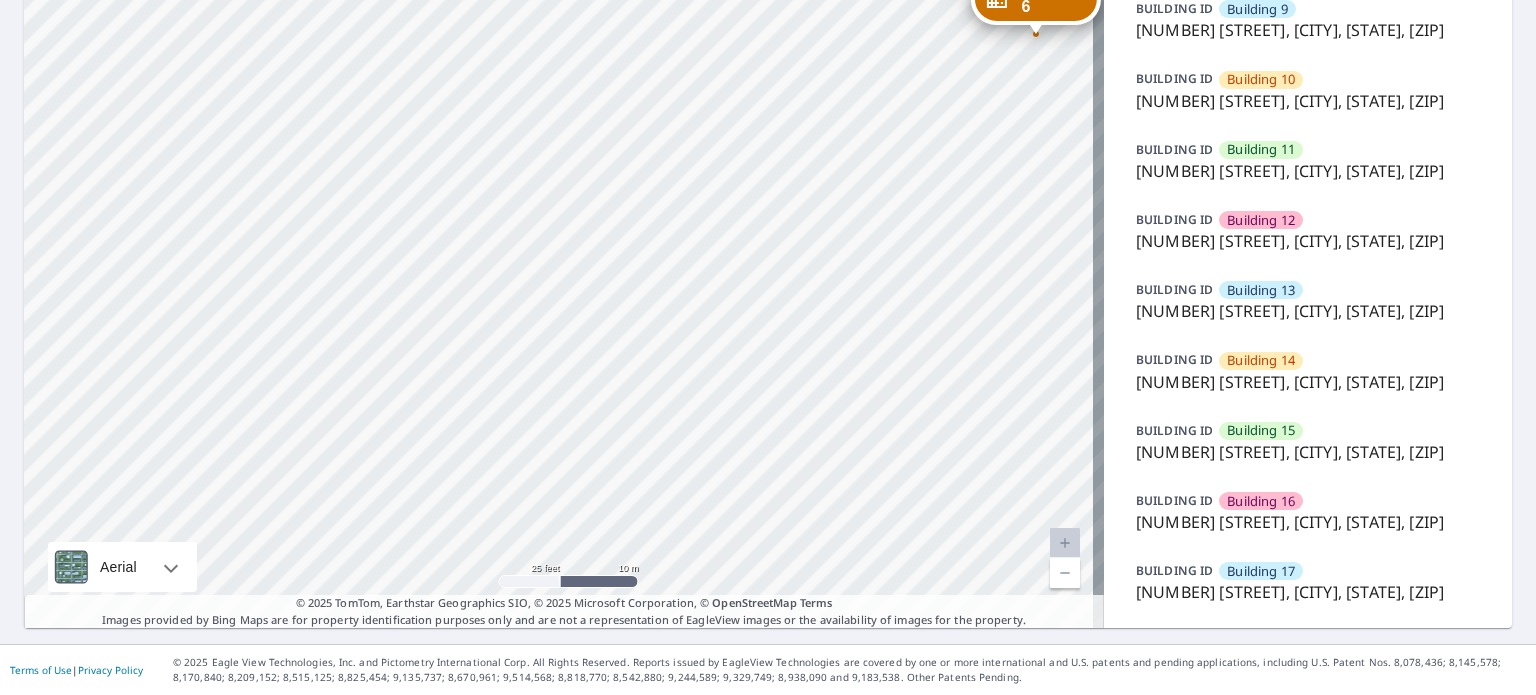 scroll, scrollTop: 0, scrollLeft: 0, axis: both 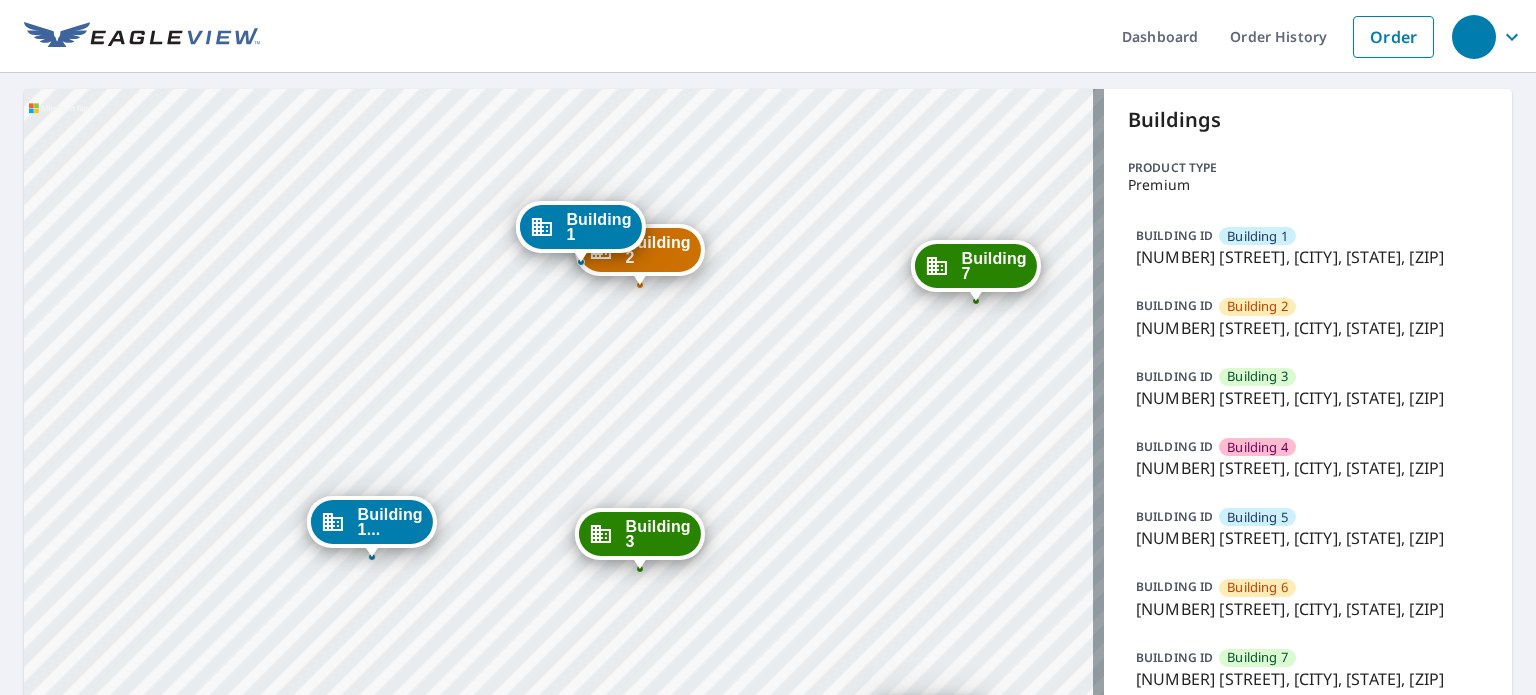drag, startPoint x: 799, startPoint y: 246, endPoint x: 719, endPoint y: 456, distance: 224.72205 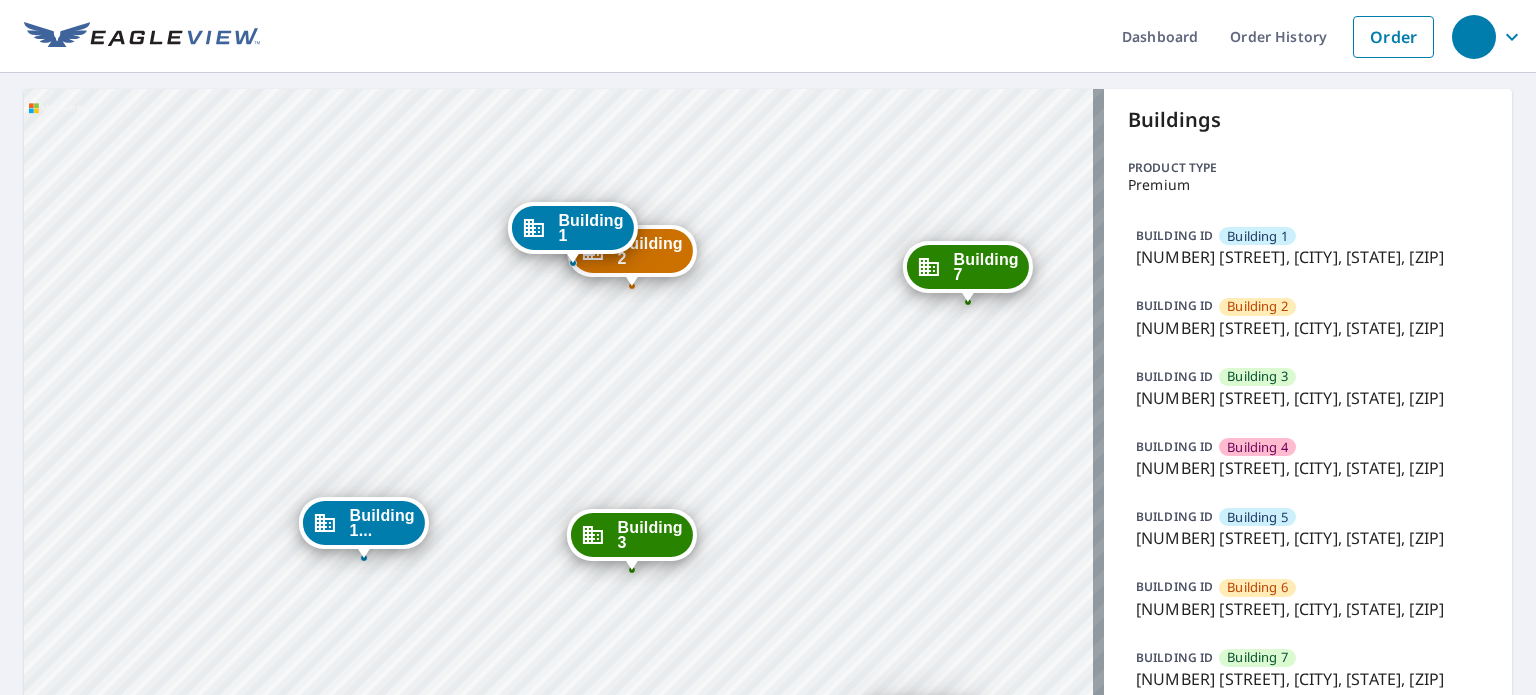 click on "Building 1" at bounding box center (590, 228) 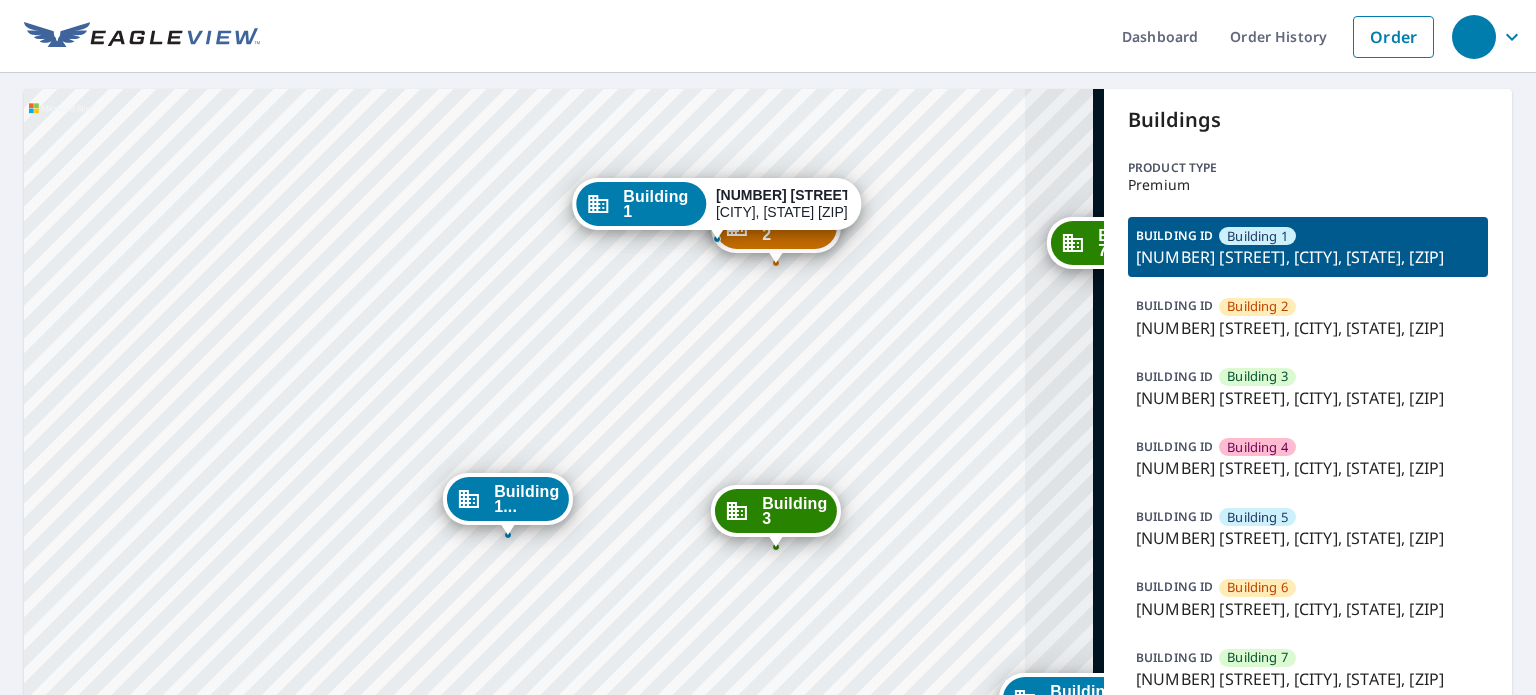 drag, startPoint x: 720, startPoint y: 377, endPoint x: 493, endPoint y: 342, distance: 229.68239 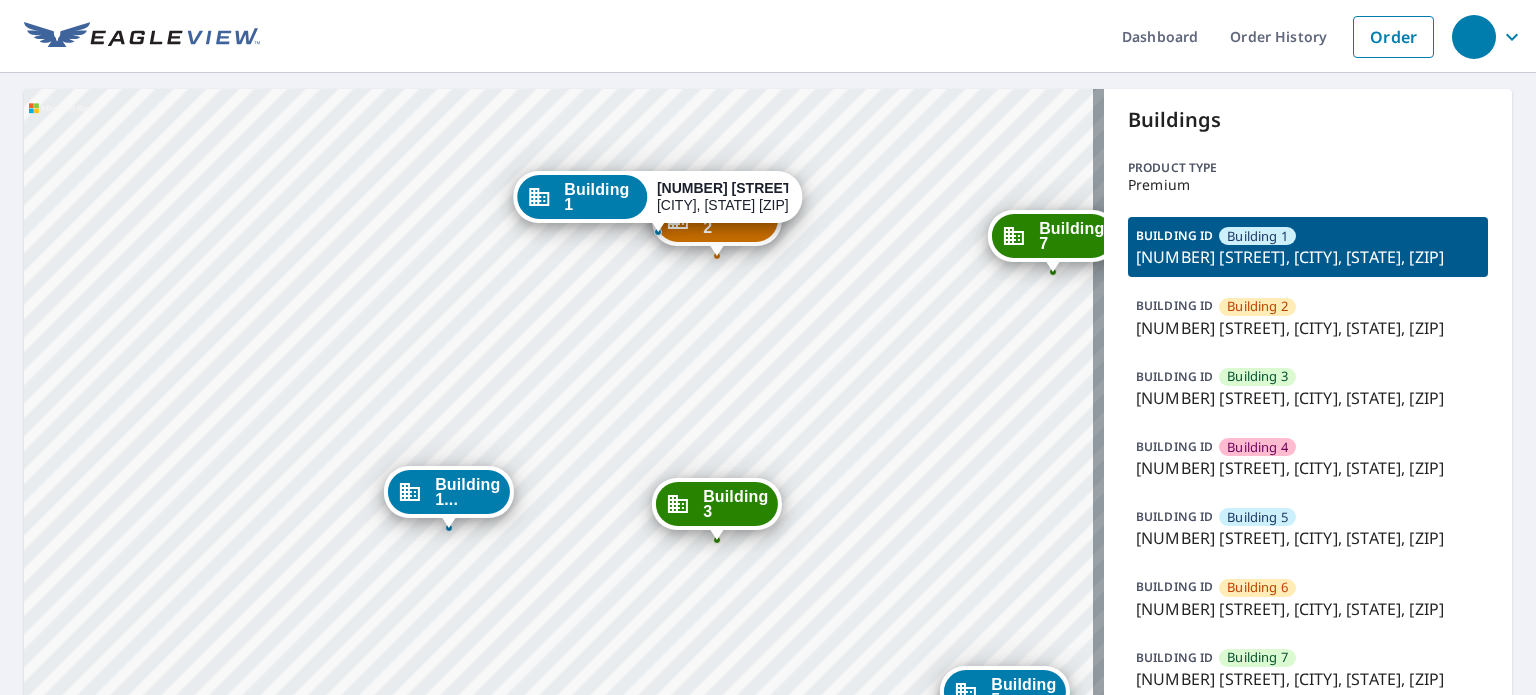 click on "Building 2" at bounding box center [717, 220] 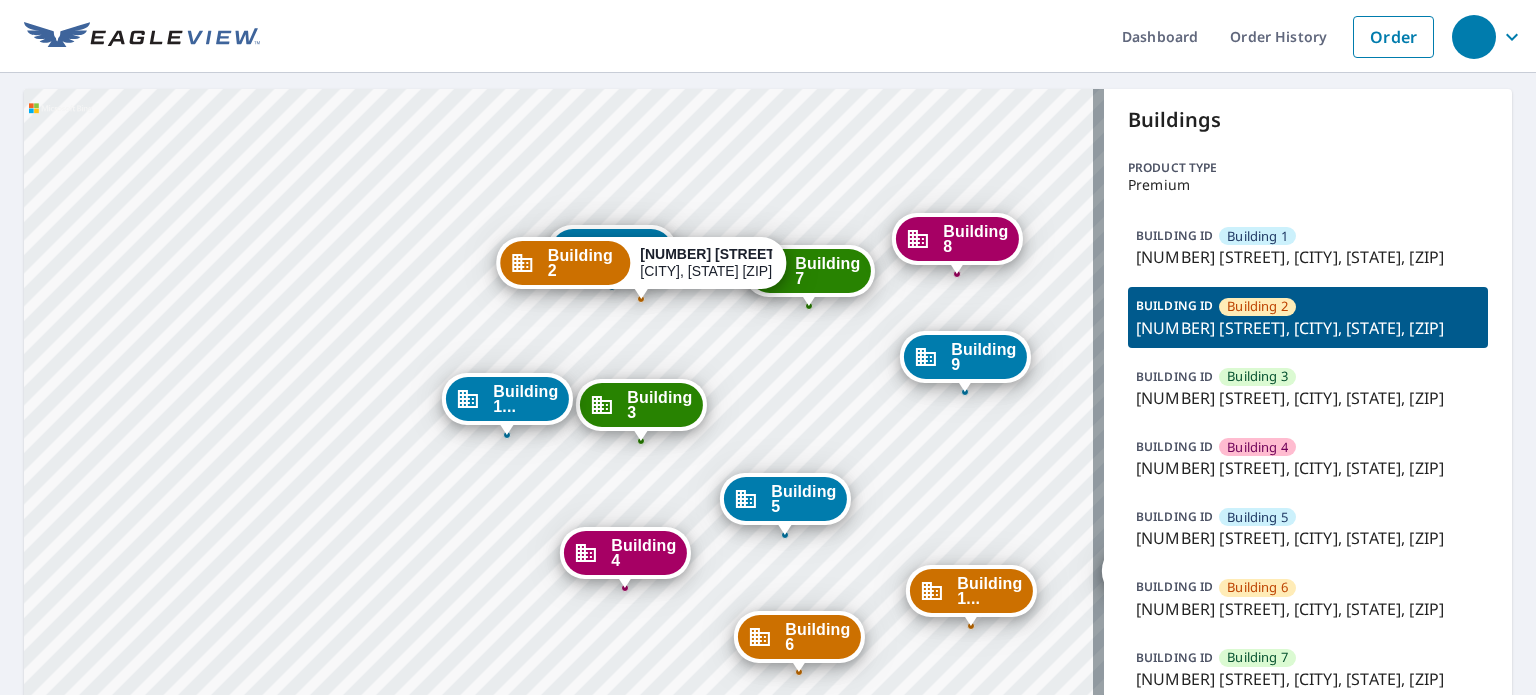 drag, startPoint x: 649, startPoint y: 404, endPoint x: 650, endPoint y: 109, distance: 295.0017 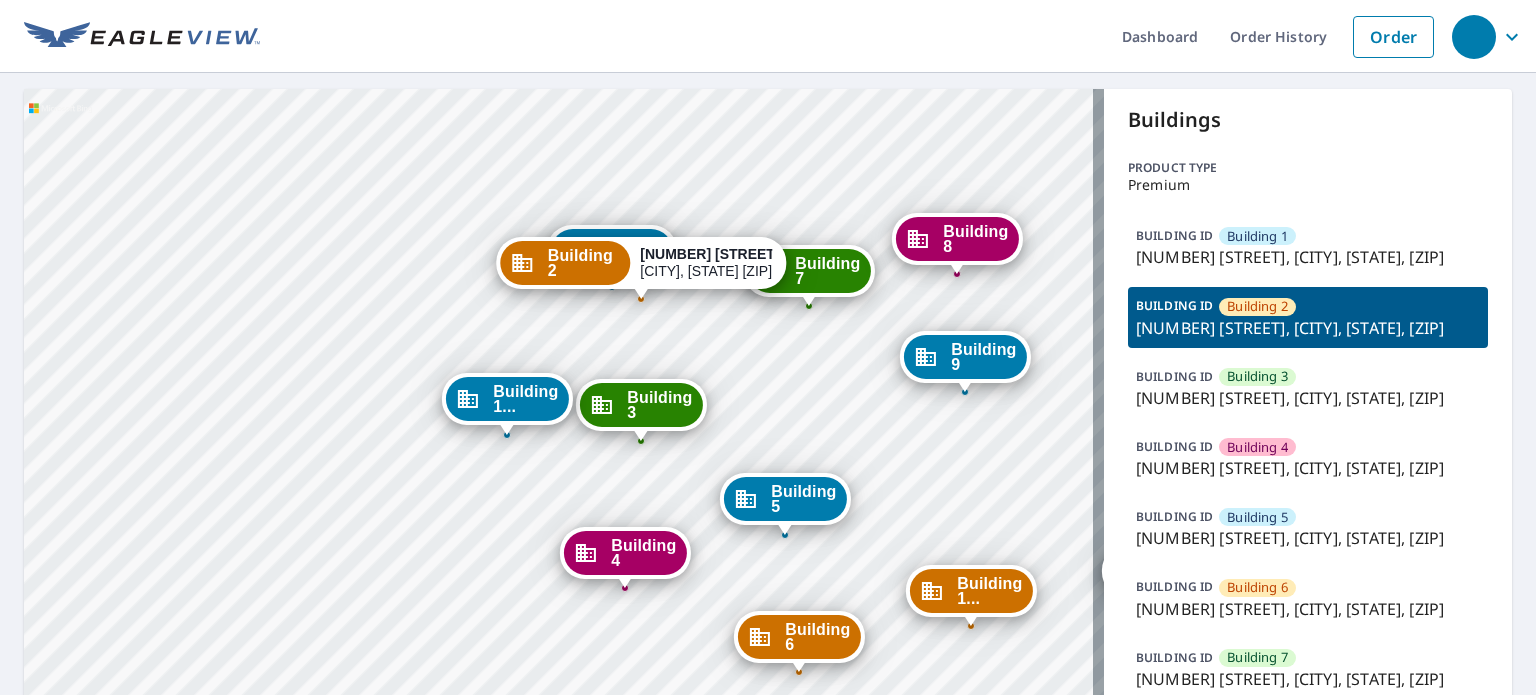 drag, startPoint x: 586, startPoint y: 319, endPoint x: 528, endPoint y: 318, distance: 58.00862 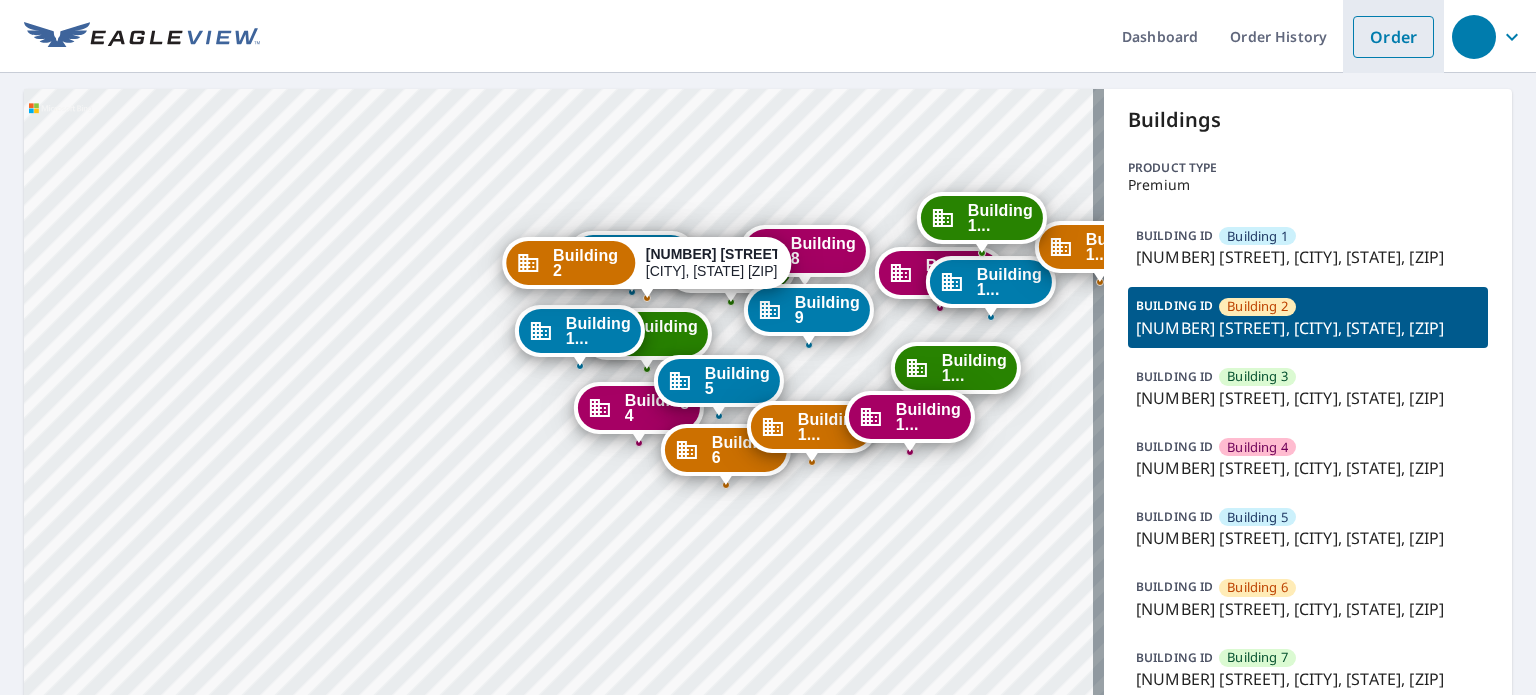 click on "Order" at bounding box center [1393, 37] 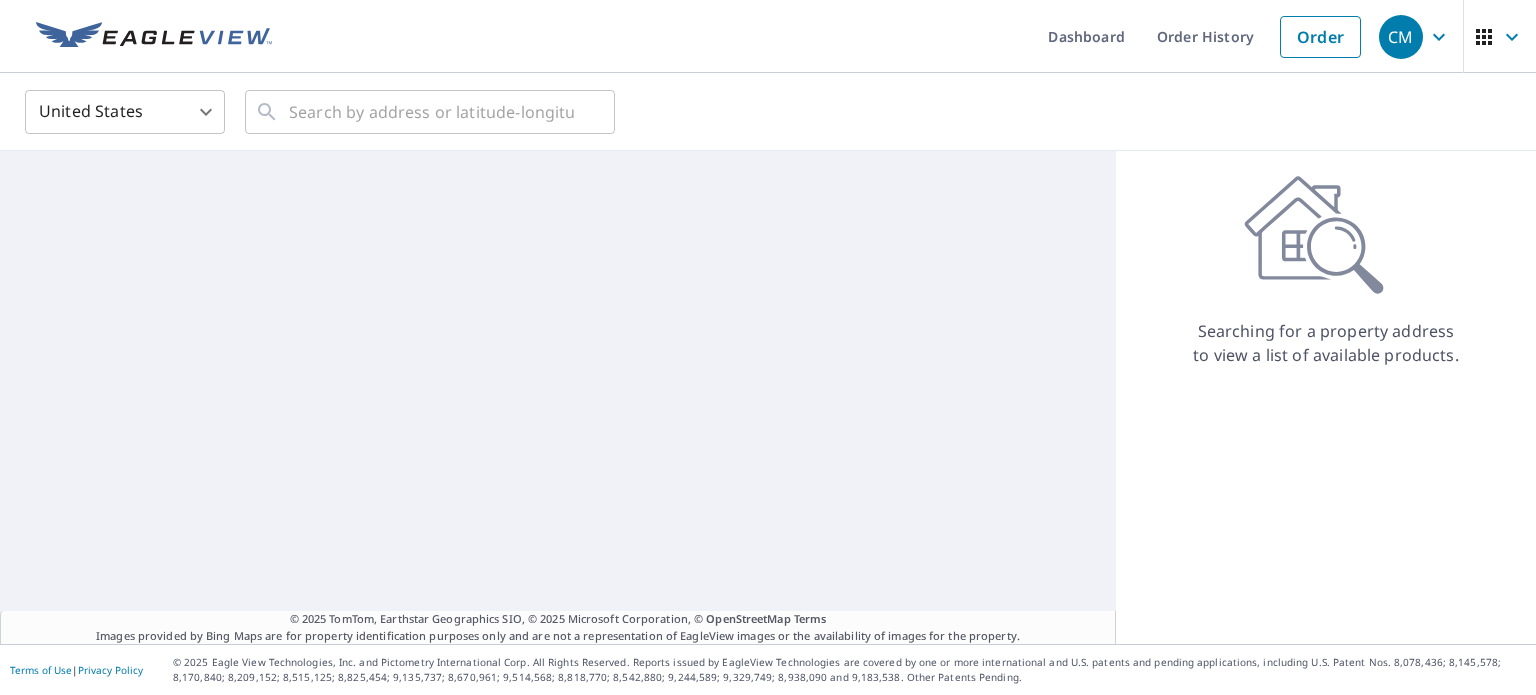 scroll, scrollTop: 0, scrollLeft: 0, axis: both 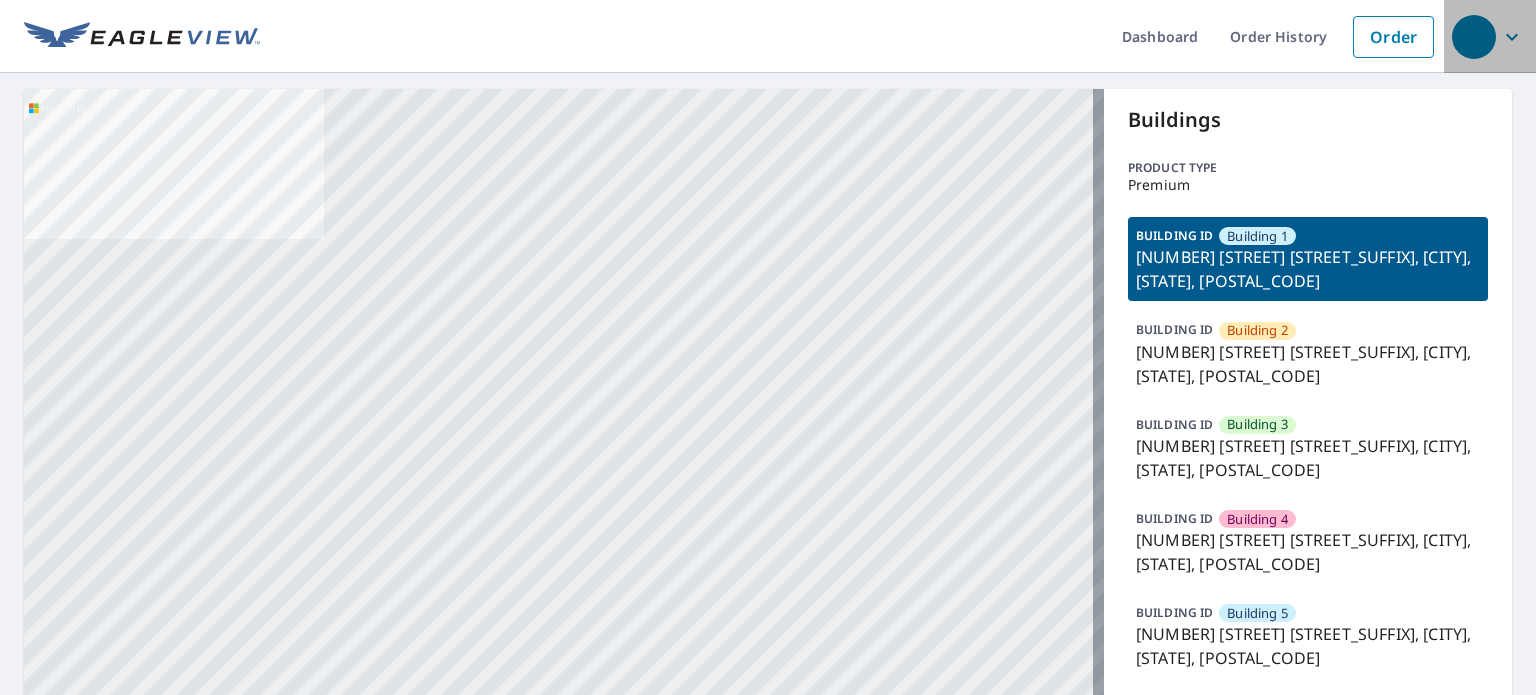click 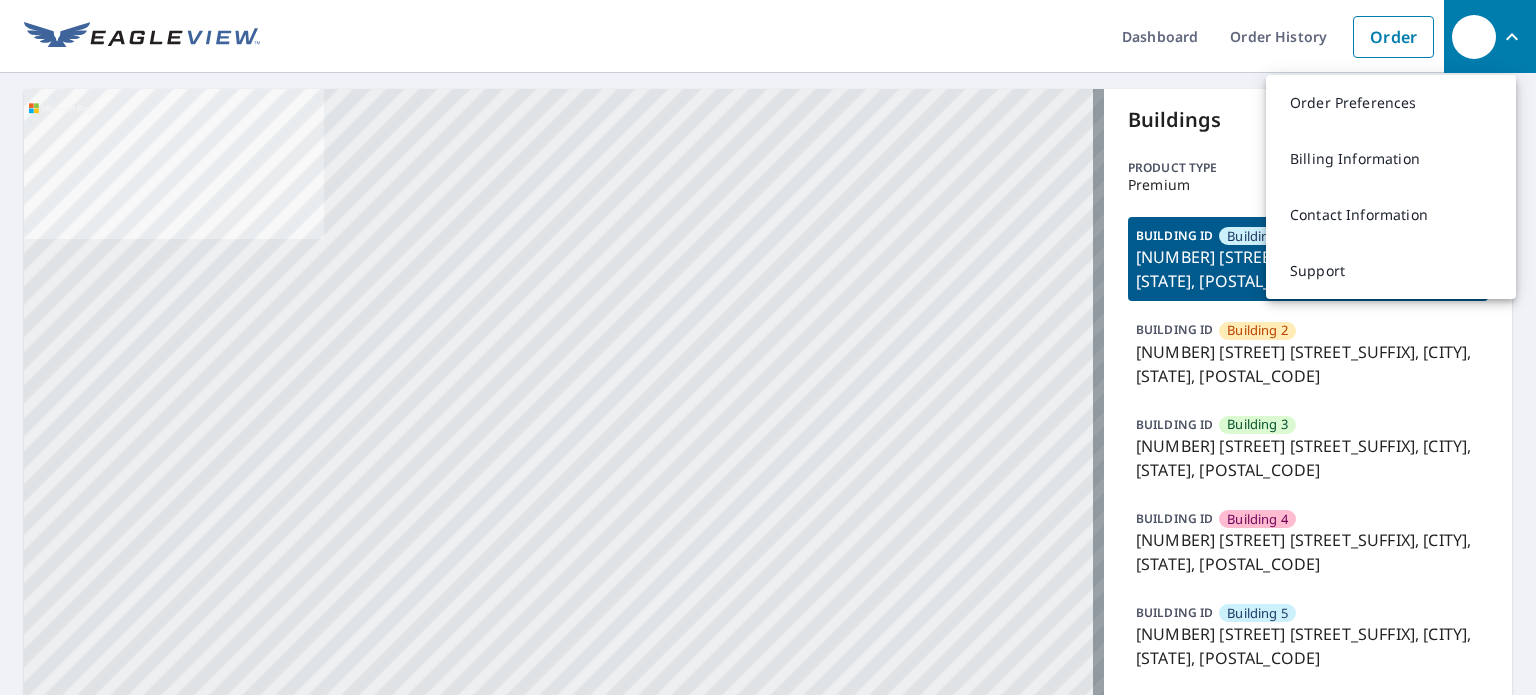 click 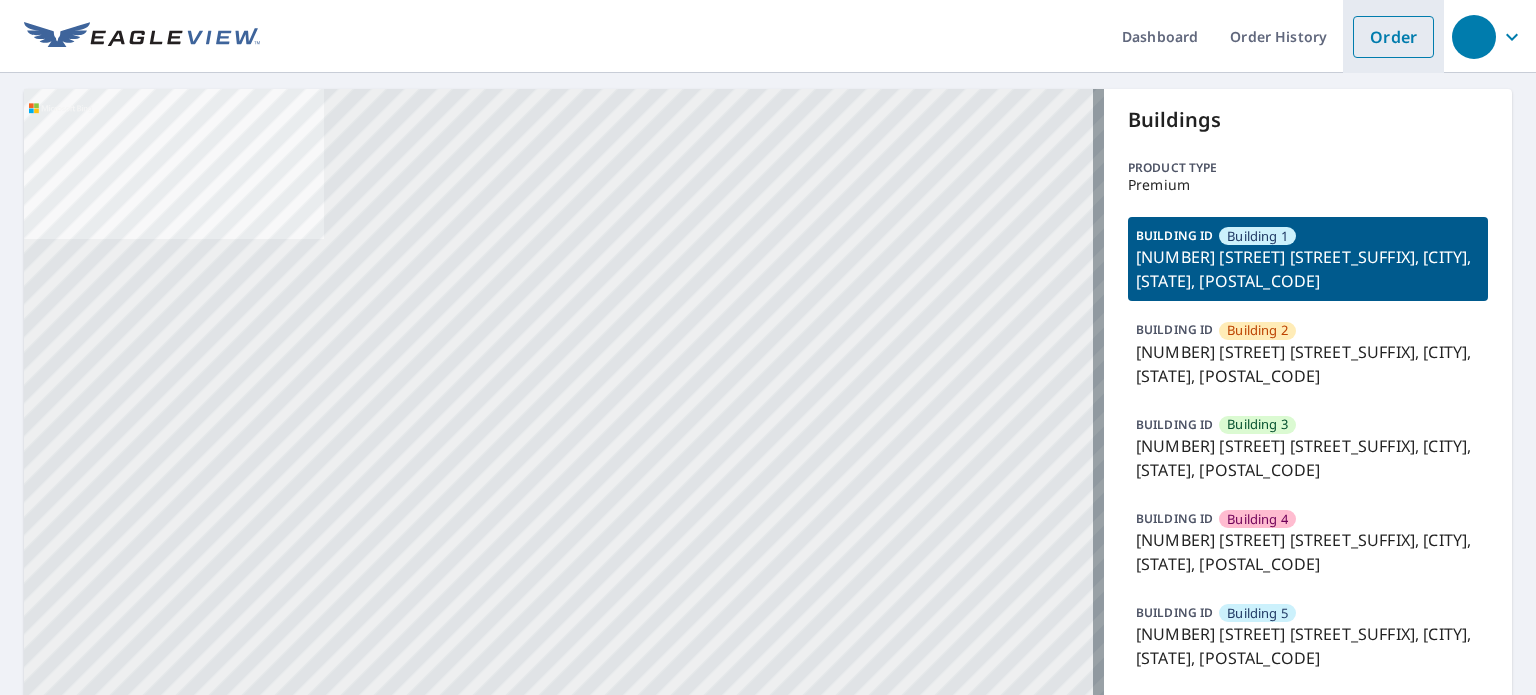 click on "Order" at bounding box center [1393, 37] 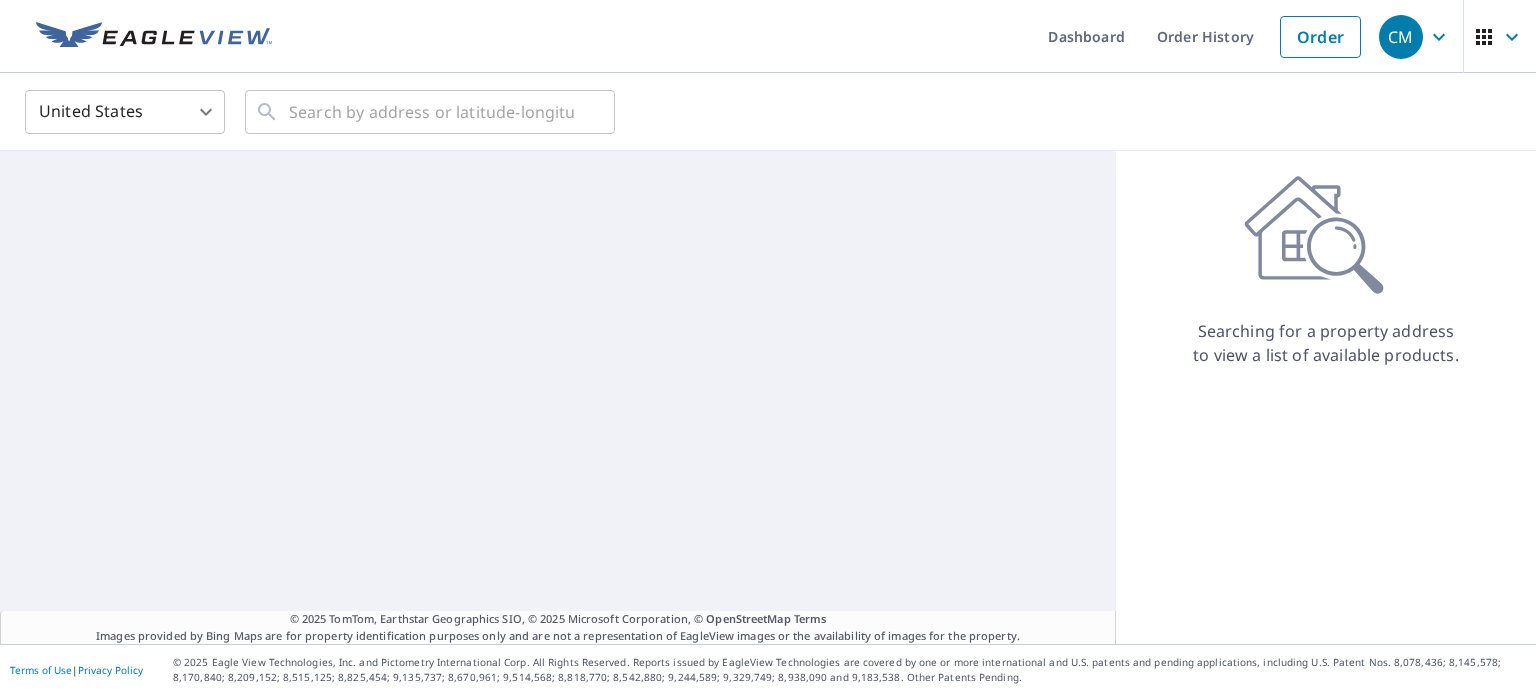 scroll, scrollTop: 0, scrollLeft: 0, axis: both 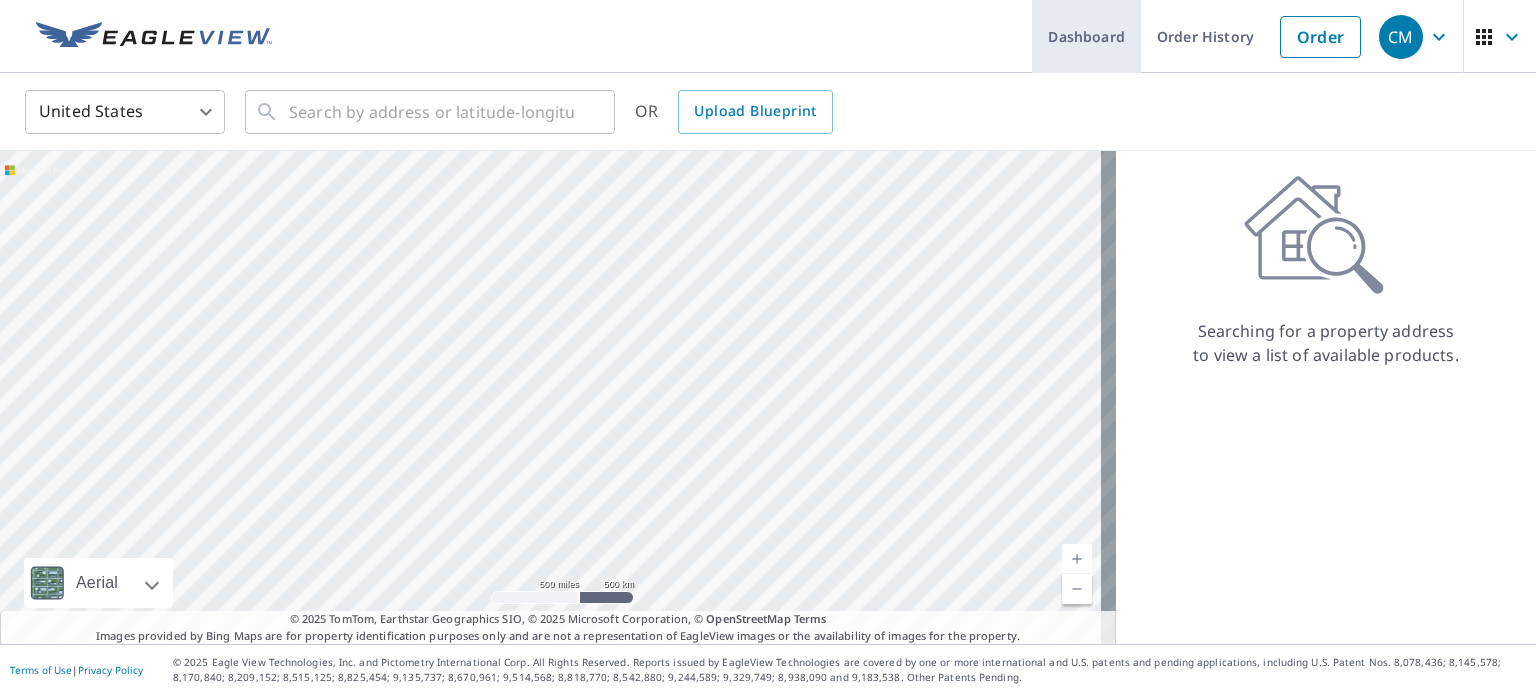 click on "Dashboard" at bounding box center (1086, 36) 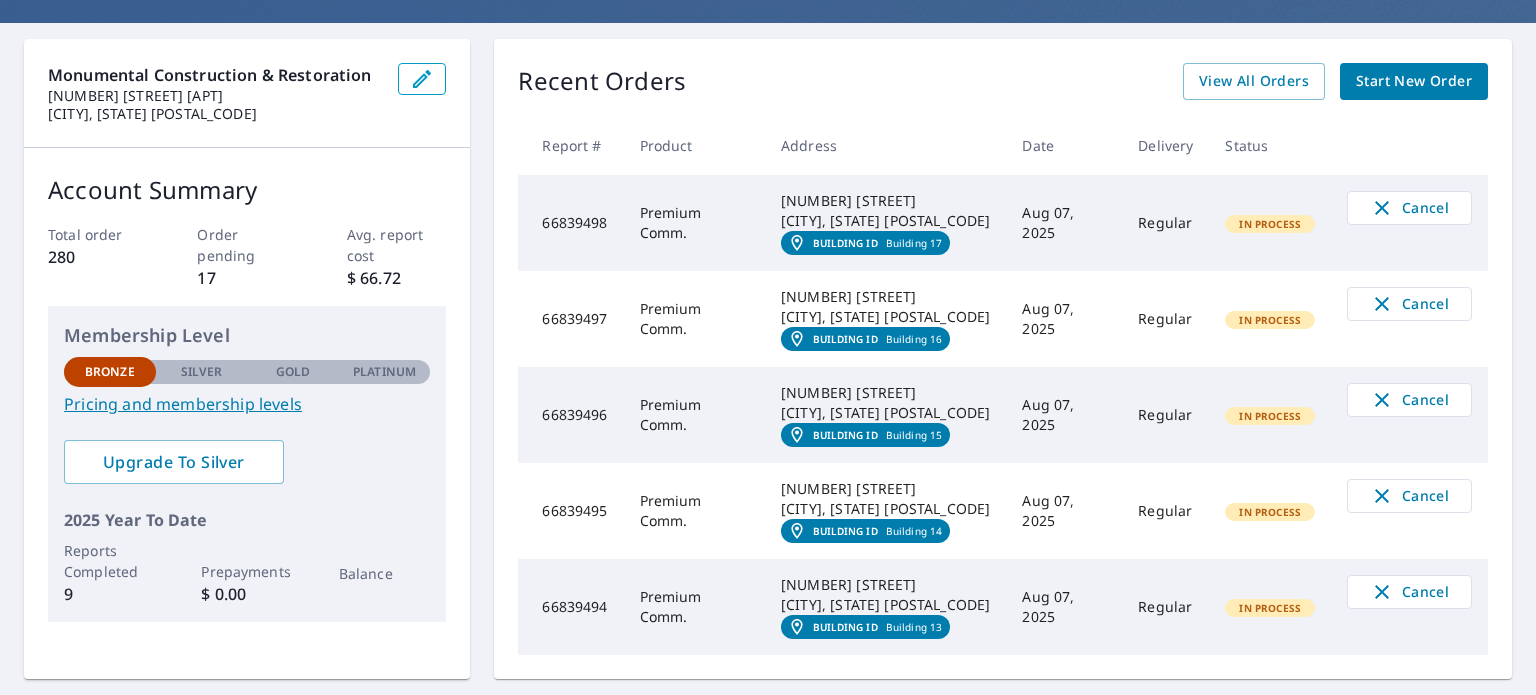 scroll, scrollTop: 120, scrollLeft: 0, axis: vertical 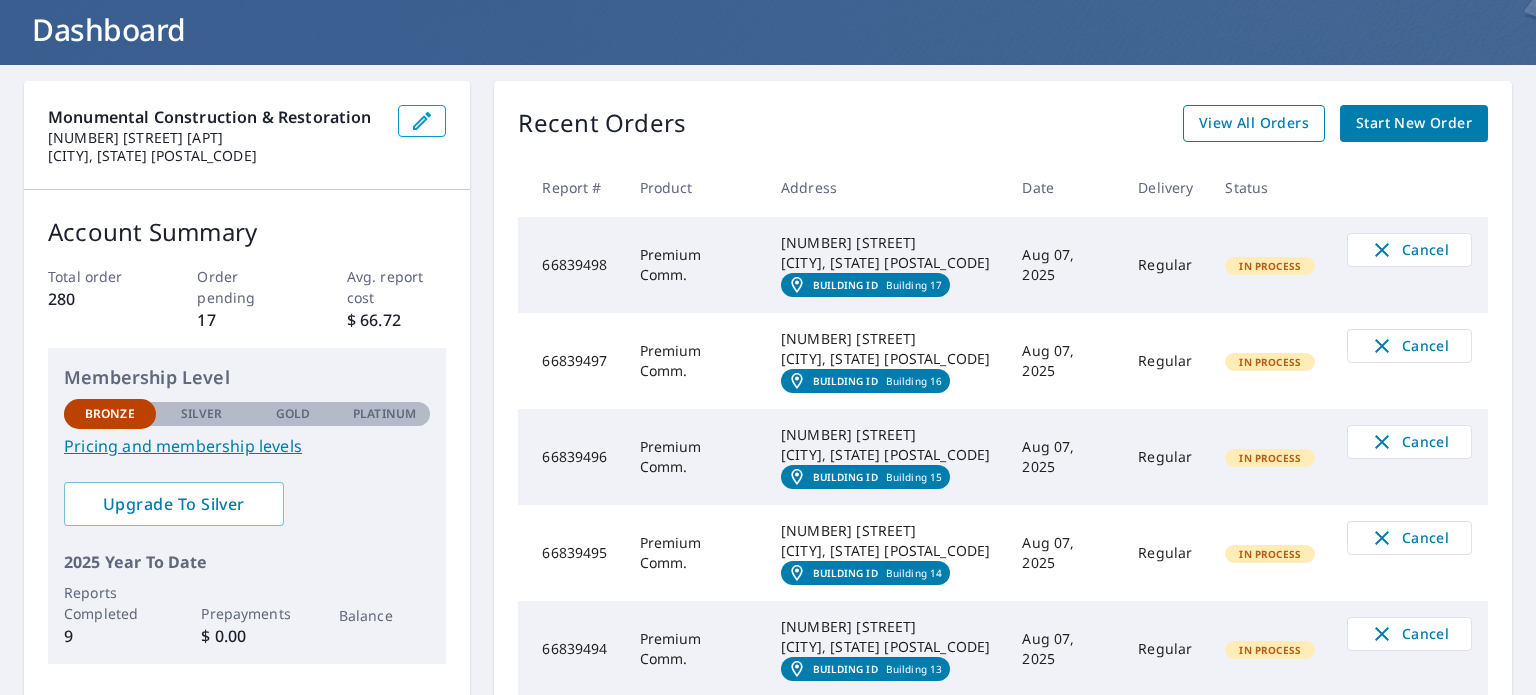 click on "View All Orders" at bounding box center (1254, 123) 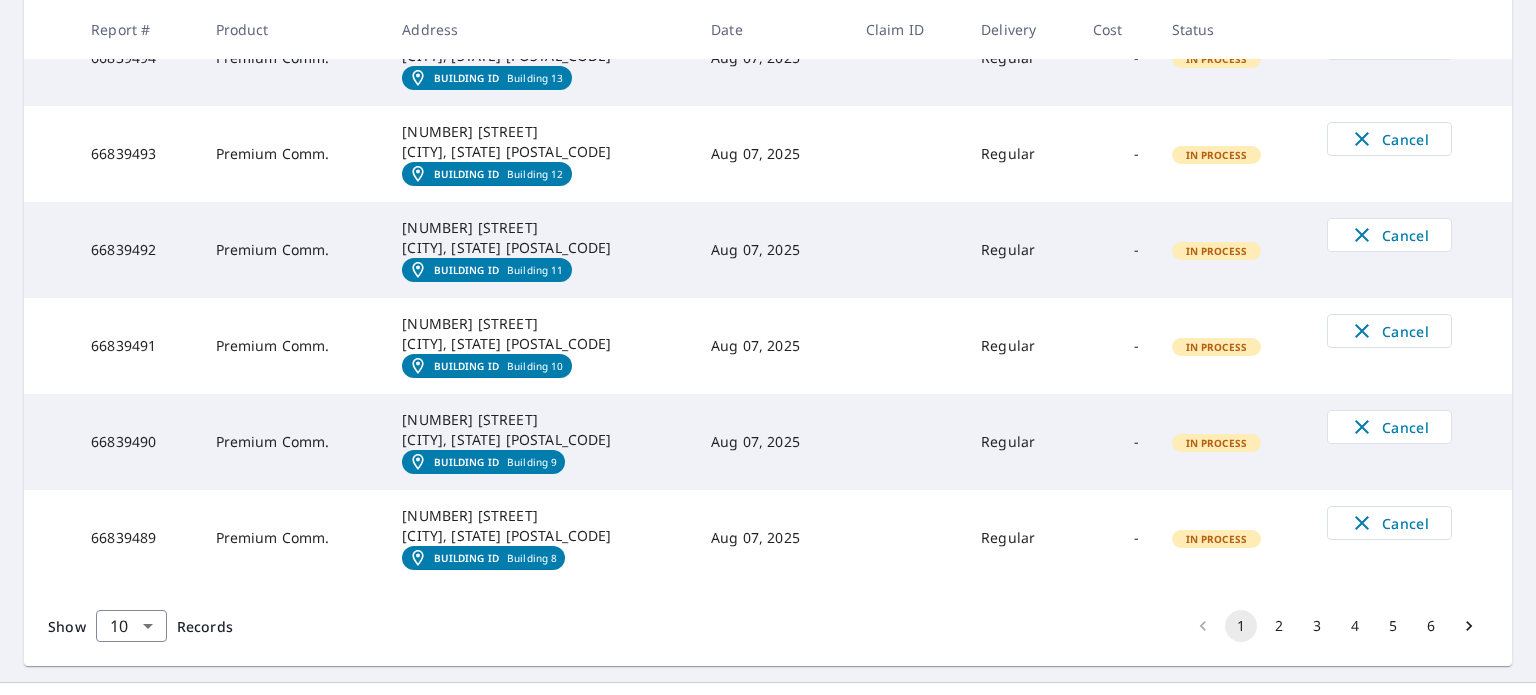 scroll, scrollTop: 854, scrollLeft: 0, axis: vertical 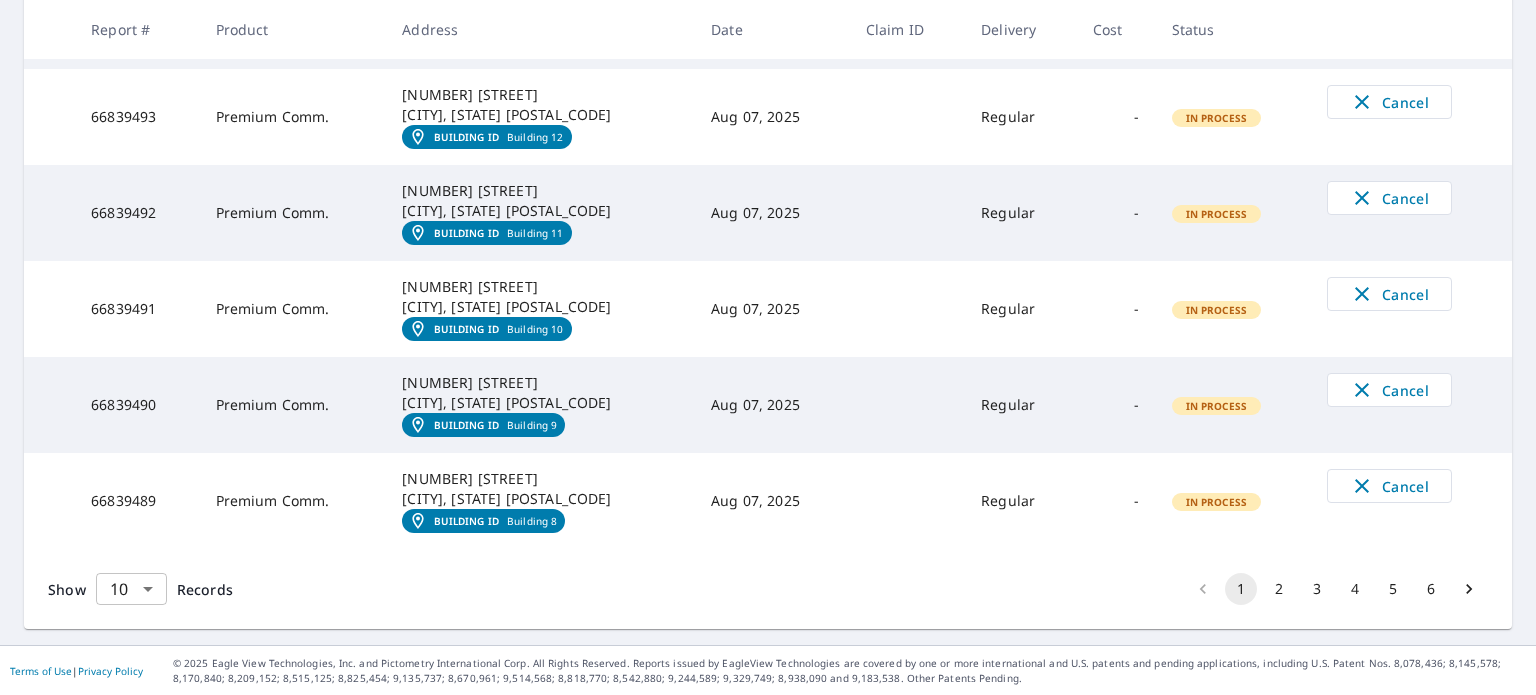 click on "CM CM
Dashboard Order History Order CM Dashboard / Order History Order History ​ Search Download Excel 1-10 of 60 records shown Refine results by choosing filters Products Status Orgs Last year Apply Reset Report # Product Address Date Claim ID Delivery Cost Status 66839498 Premium Comm. 10333 Research Forest Drive
Magnolia, TX 77354 Building ID Building 17 Aug 07, 2025 Regular - In Process Cancel 66839497 Premium Comm. 10333 Research Forest Drive
Magnolia, TX 77354 Building ID Building 16 Aug 07, 2025 Regular - In Process Cancel 66839496 Premium Comm. 10333 Research Forest Drive
Magnolia, TX 77354 Building ID Building 15 Aug 07, 2025 Regular - In Process Cancel 66839495 Premium Comm. 10333 Research Forest Drive
Magnolia, TX 77354 Building ID Building 14 Aug 07, 2025 Regular - In Process Cancel 66839494 Premium Comm. 10333 Research Forest Drive
Magnolia, TX 77354 Building ID Building 13 Aug 07, 2025 Regular - In Process Cancel 66839493 Premium Comm. 10333 Research Forest Drive
Magnolia, TX 77354 - - -" at bounding box center [768, 347] 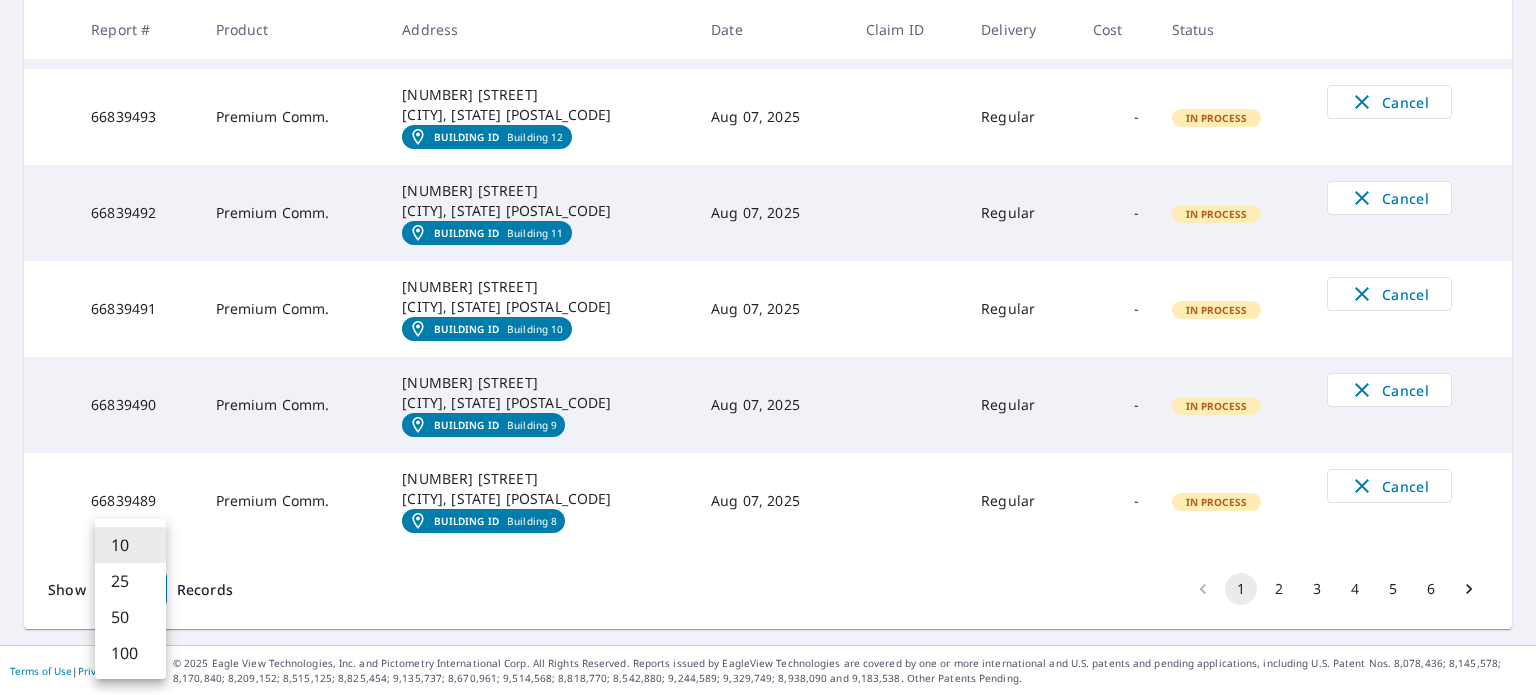click on "100" at bounding box center [130, 653] 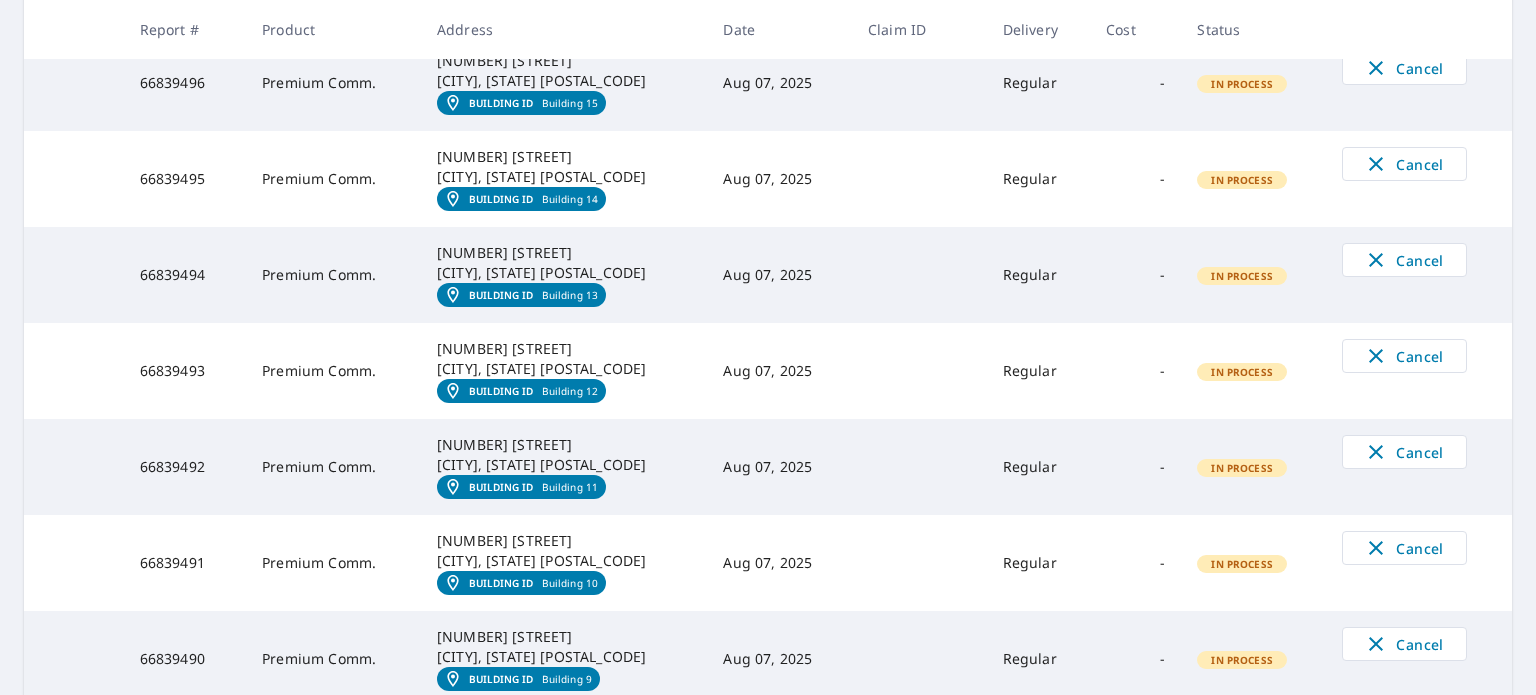 scroll, scrollTop: 200, scrollLeft: 0, axis: vertical 